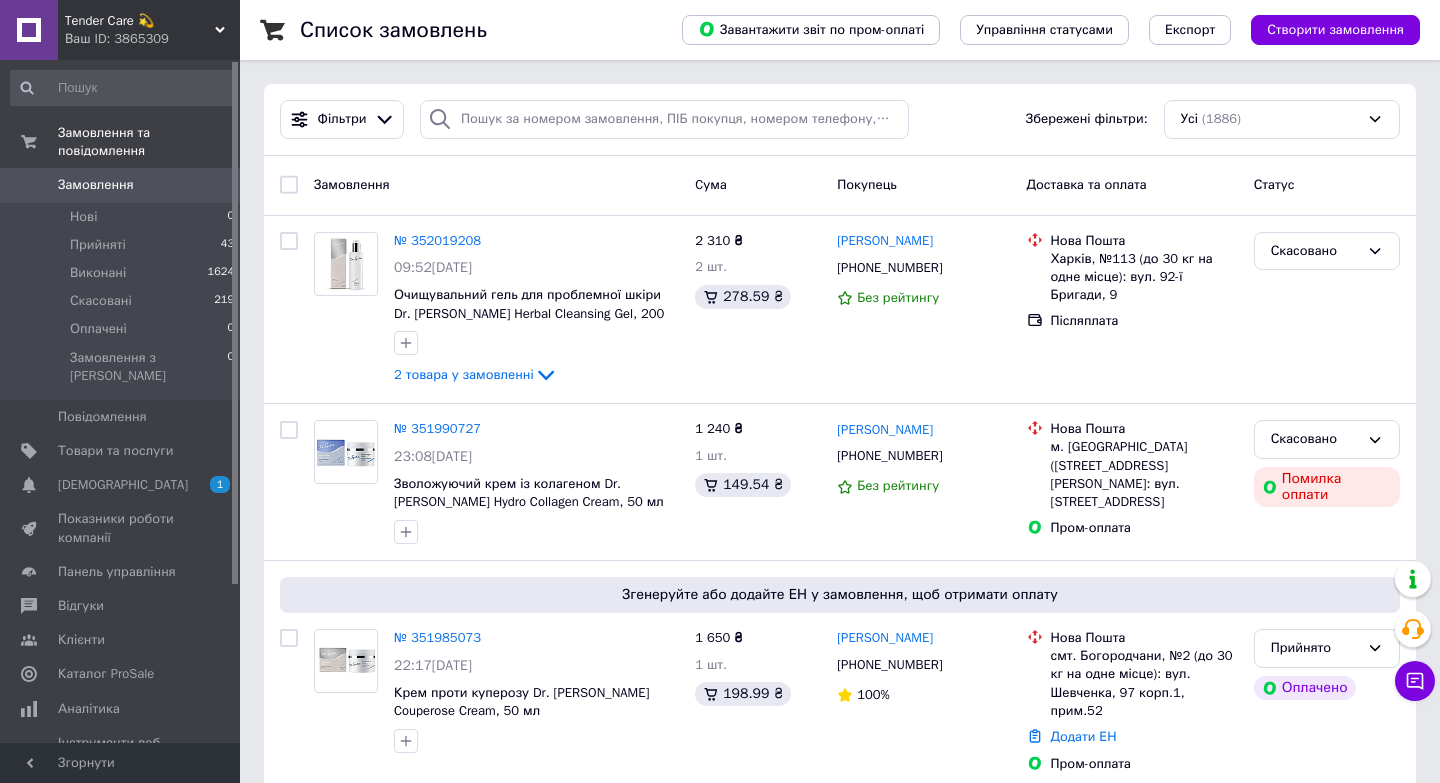 scroll, scrollTop: 0, scrollLeft: 0, axis: both 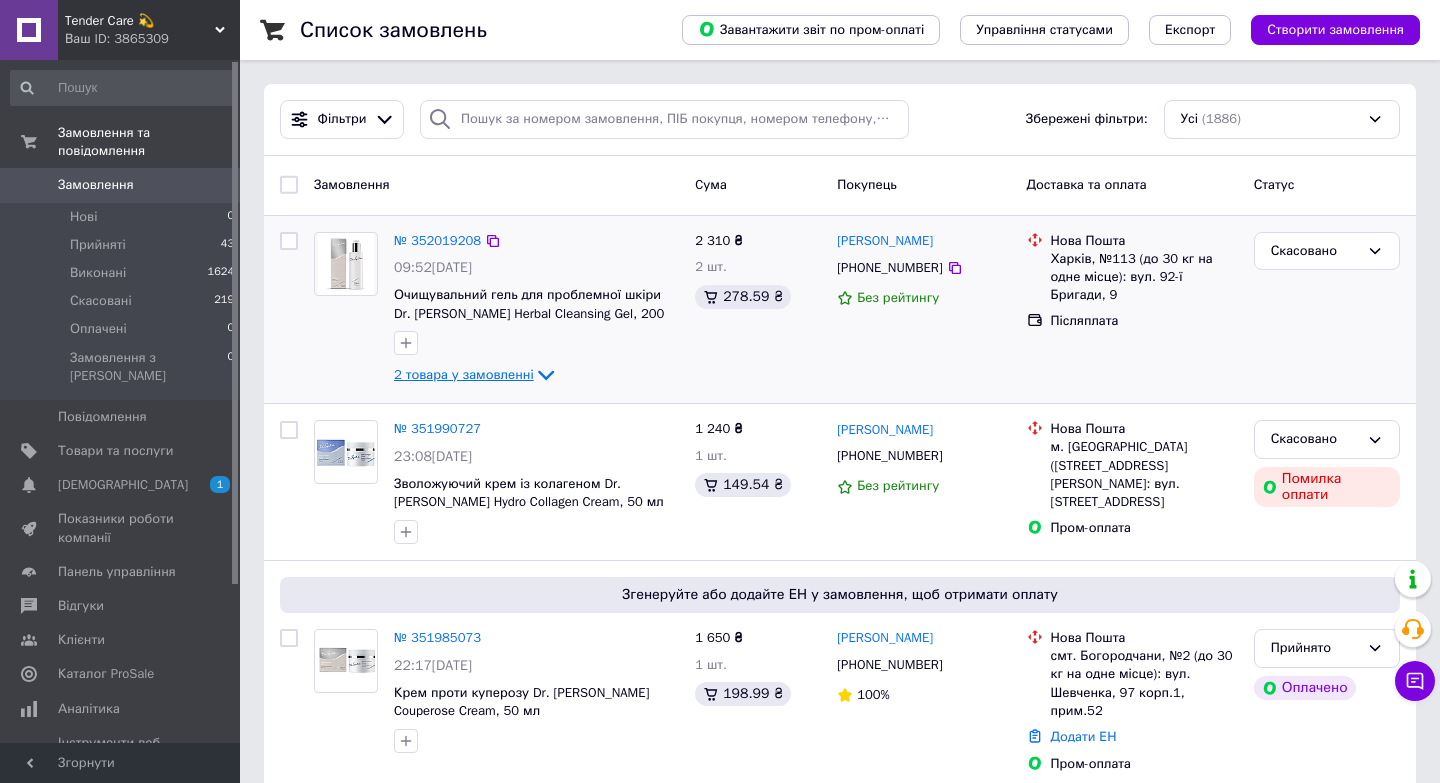 click on "2 товара у замовленні" at bounding box center (464, 374) 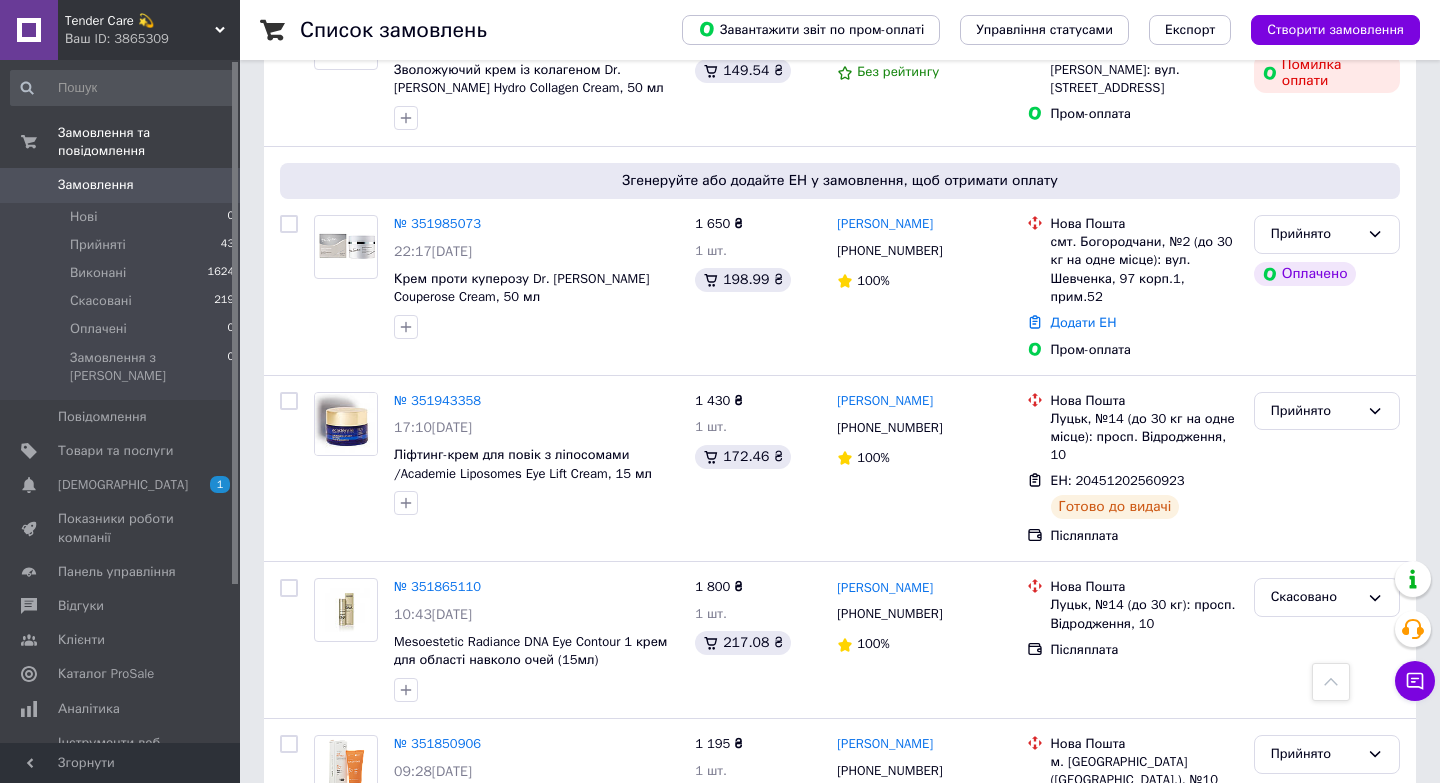 scroll, scrollTop: 0, scrollLeft: 0, axis: both 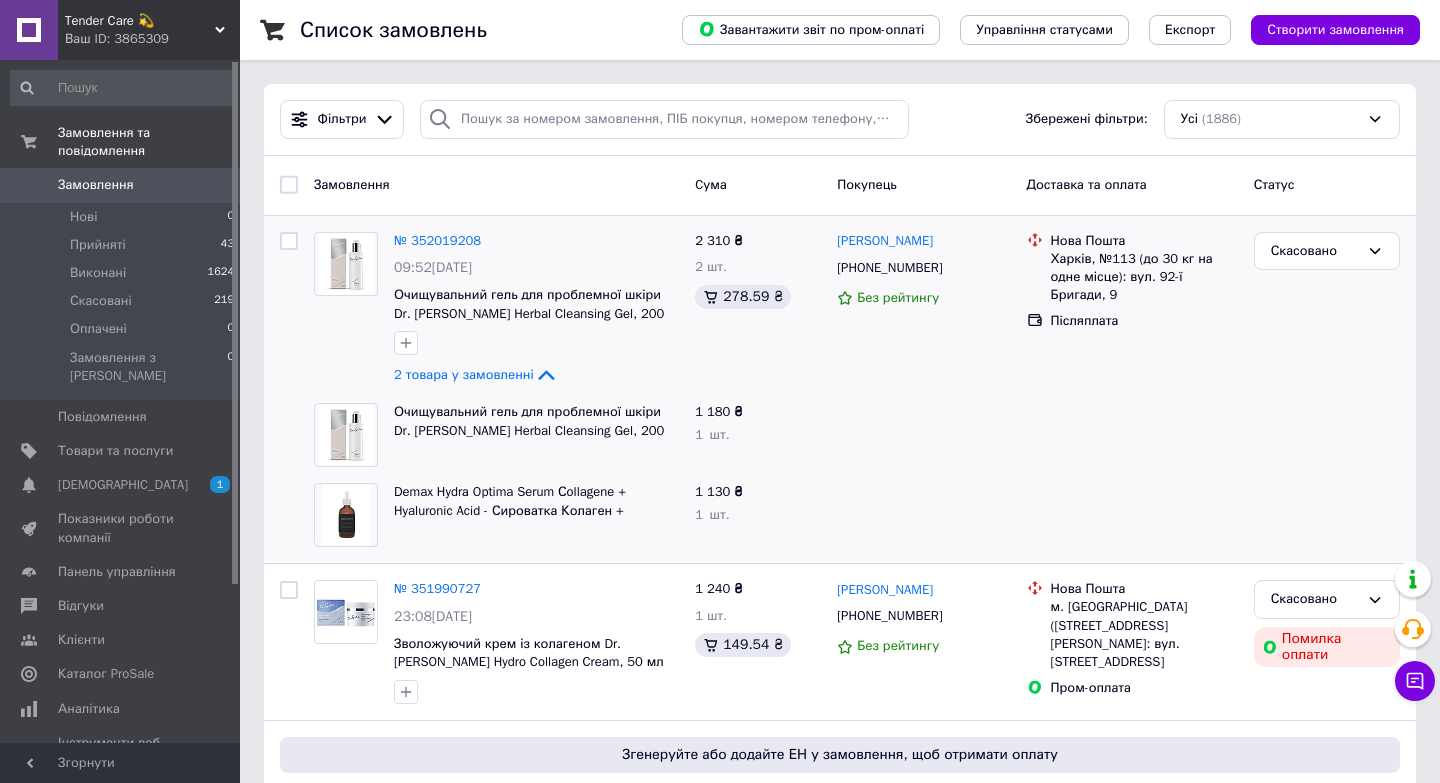 click at bounding box center [923, 435] 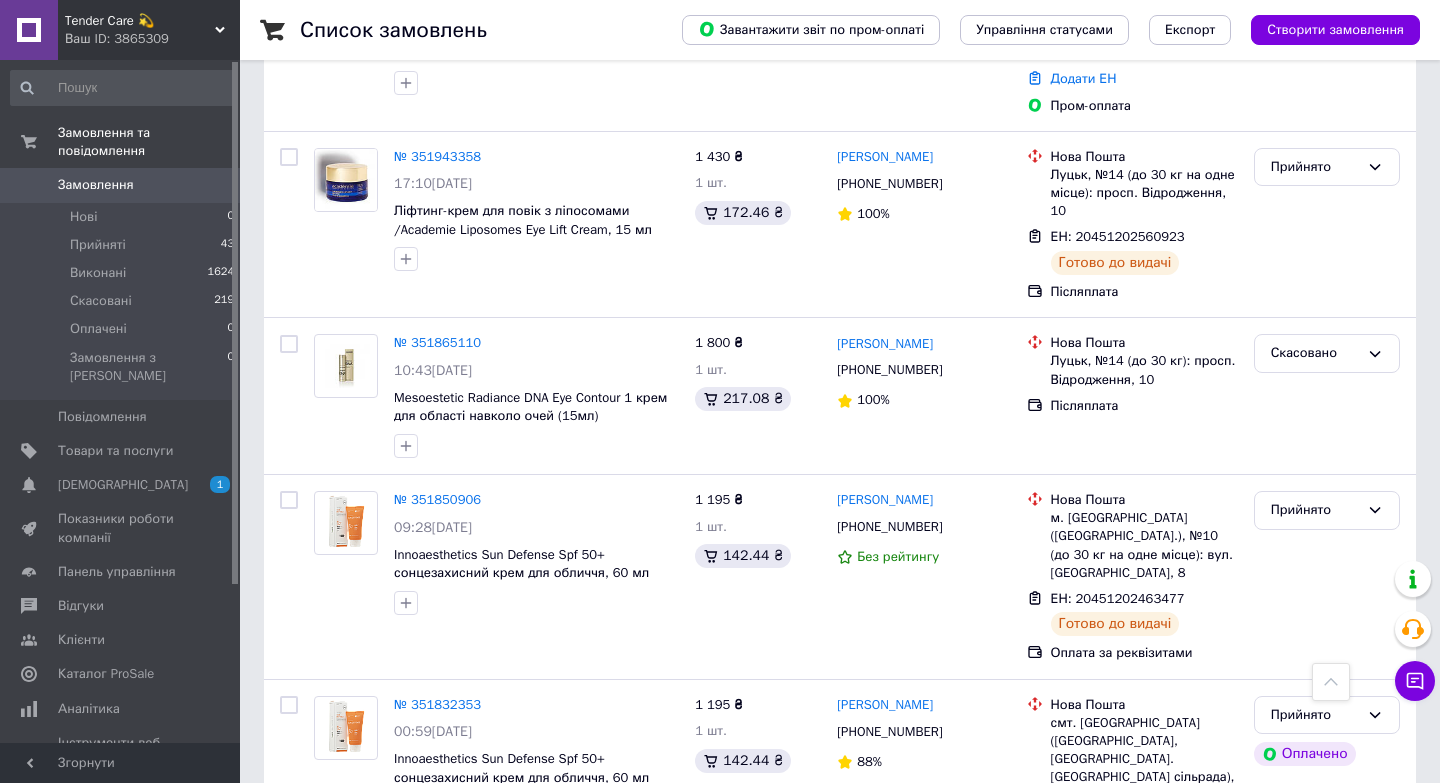 scroll, scrollTop: 0, scrollLeft: 0, axis: both 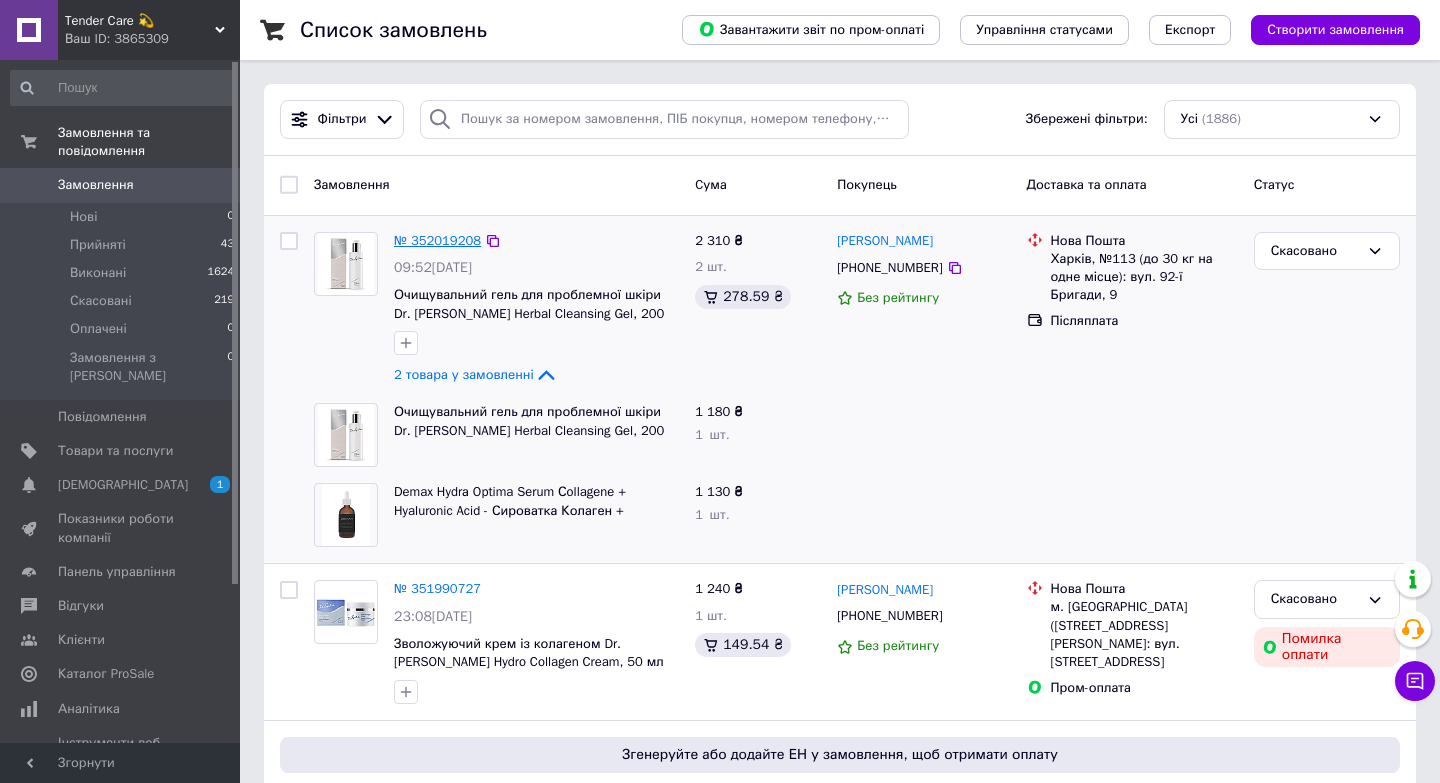 click on "№ 352019208" at bounding box center [437, 240] 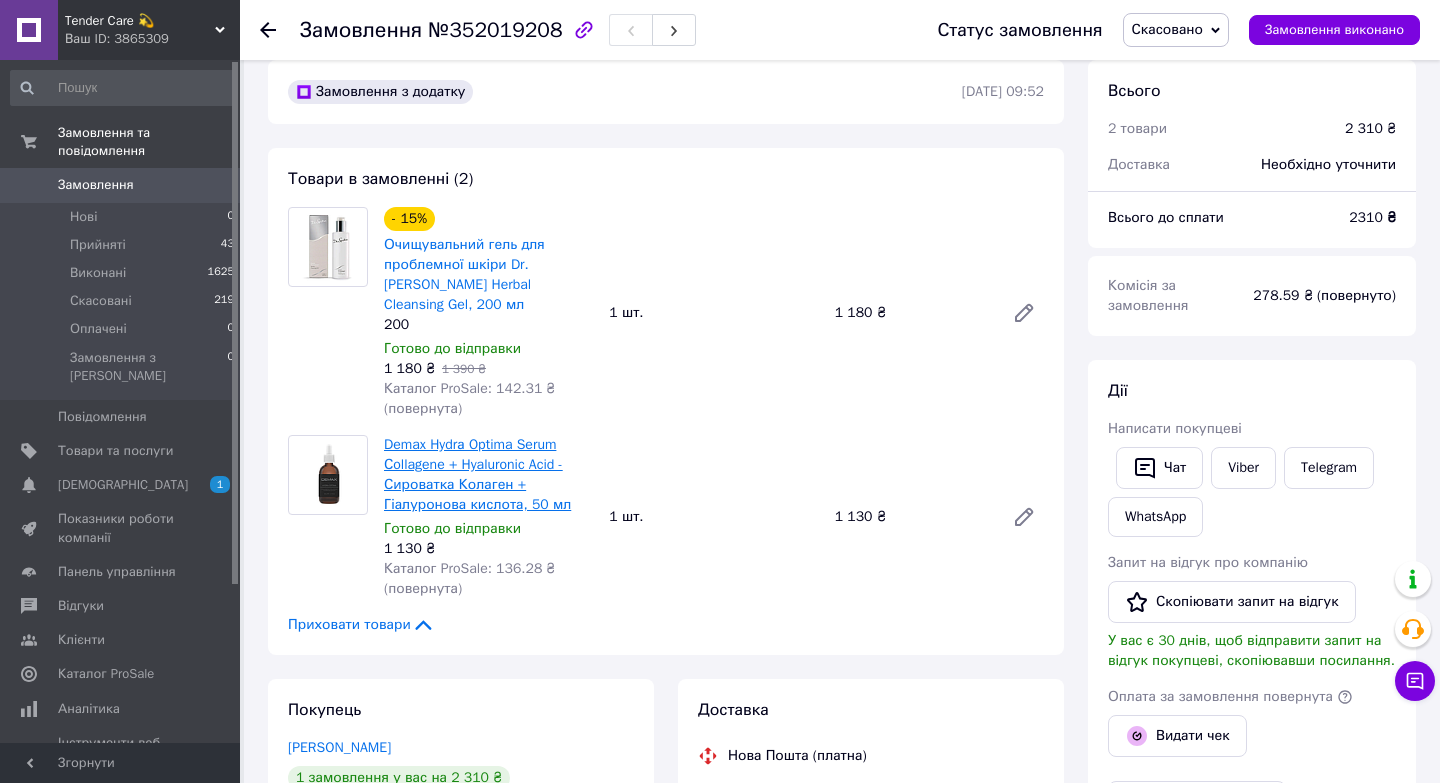 scroll, scrollTop: 0, scrollLeft: 0, axis: both 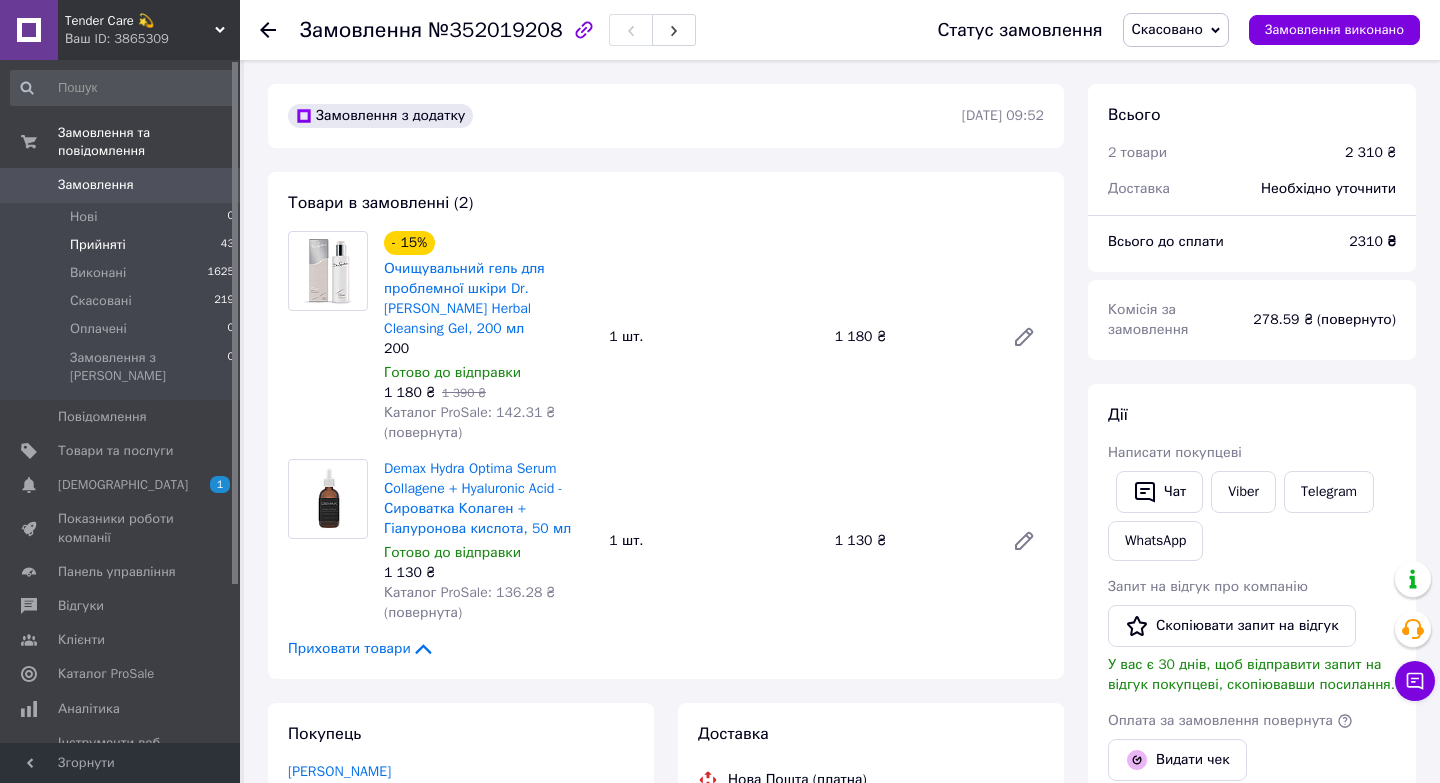 click on "Прийняті 43" at bounding box center [123, 245] 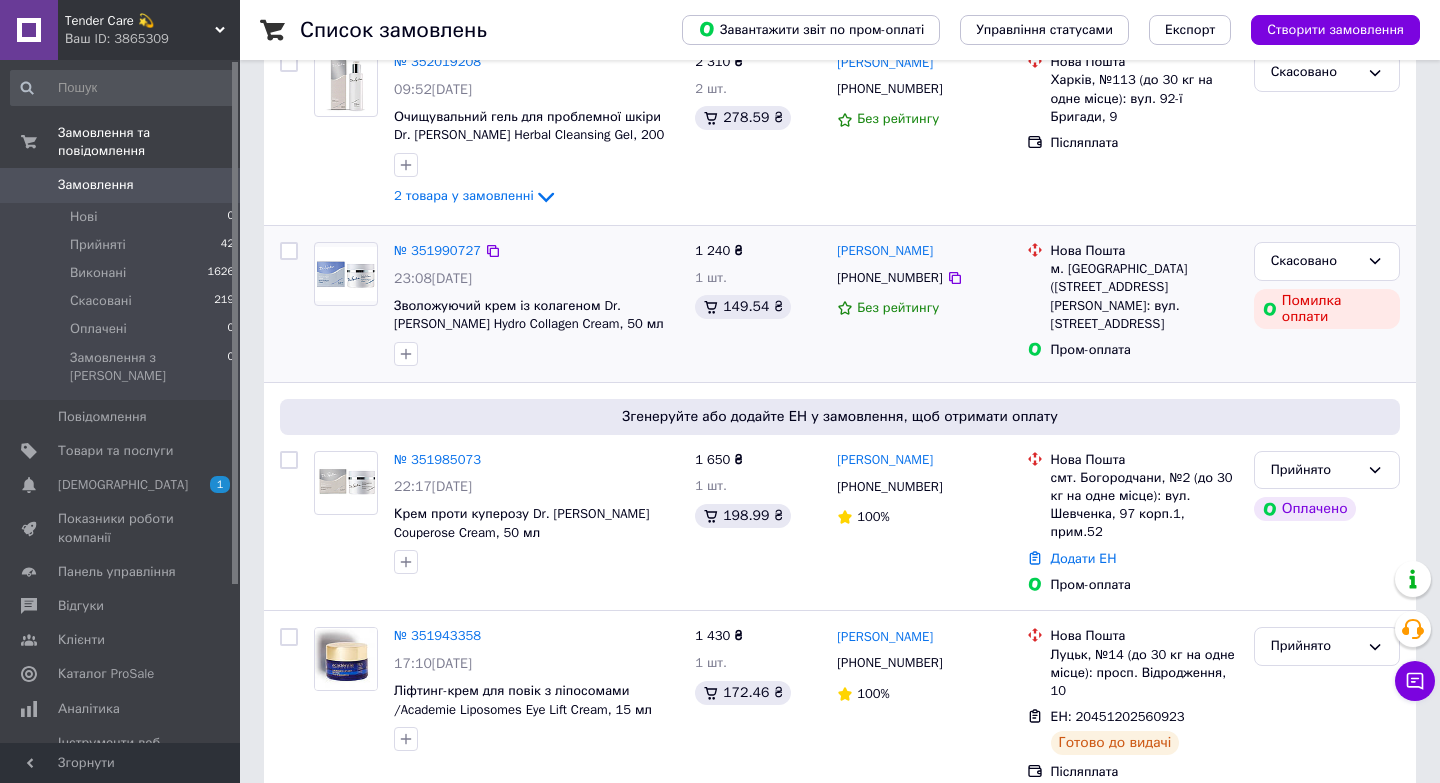 scroll, scrollTop: 370, scrollLeft: 0, axis: vertical 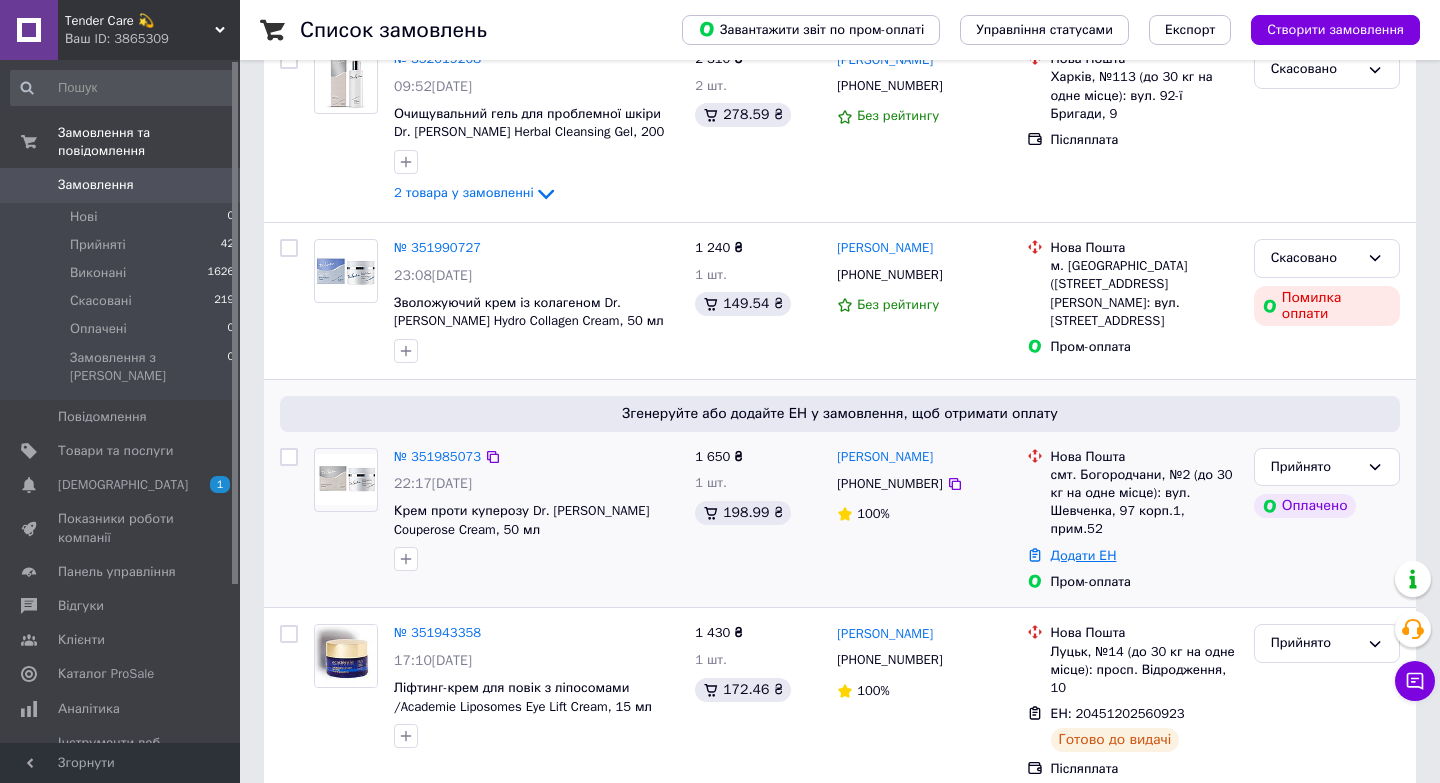 click on "Додати ЕН" at bounding box center [1084, 555] 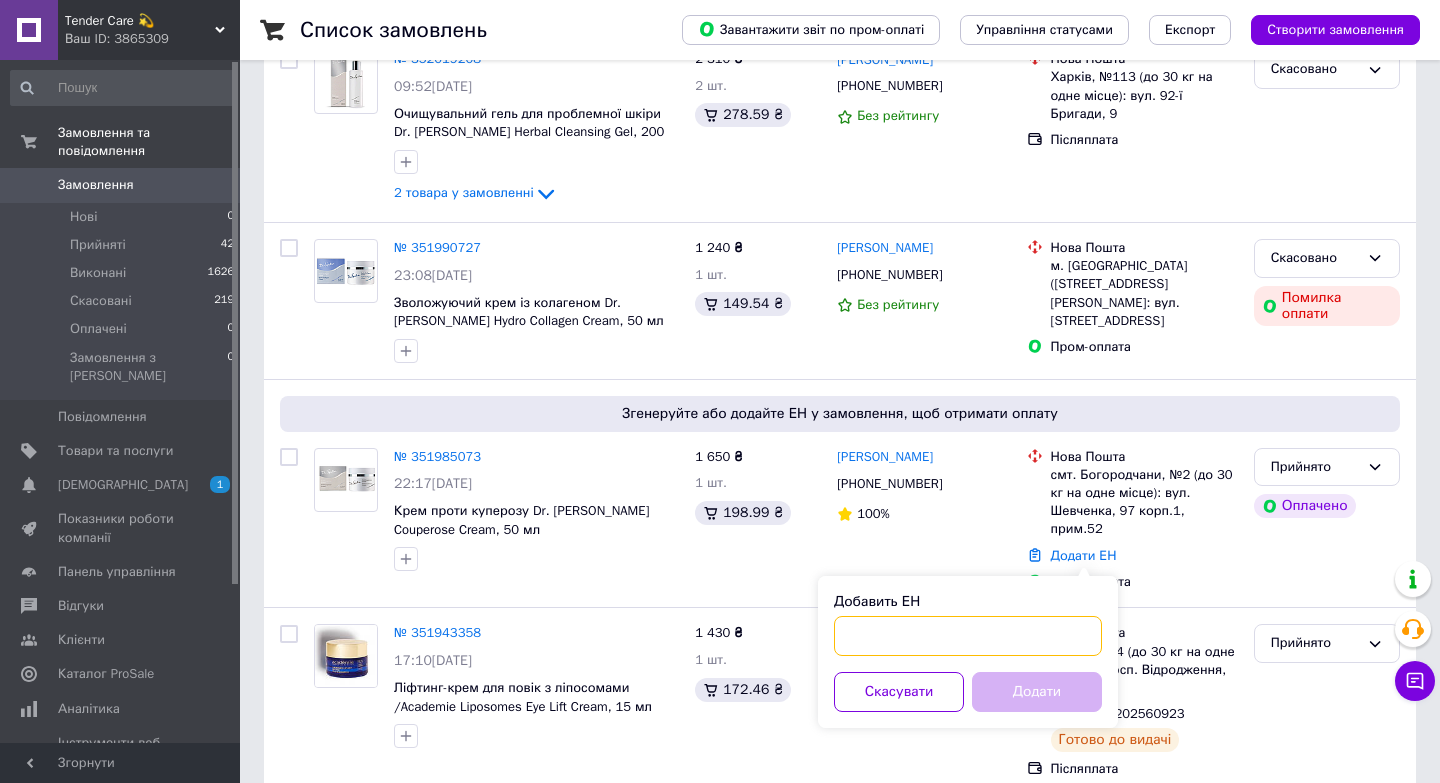 click on "Добавить ЕН" at bounding box center [968, 636] 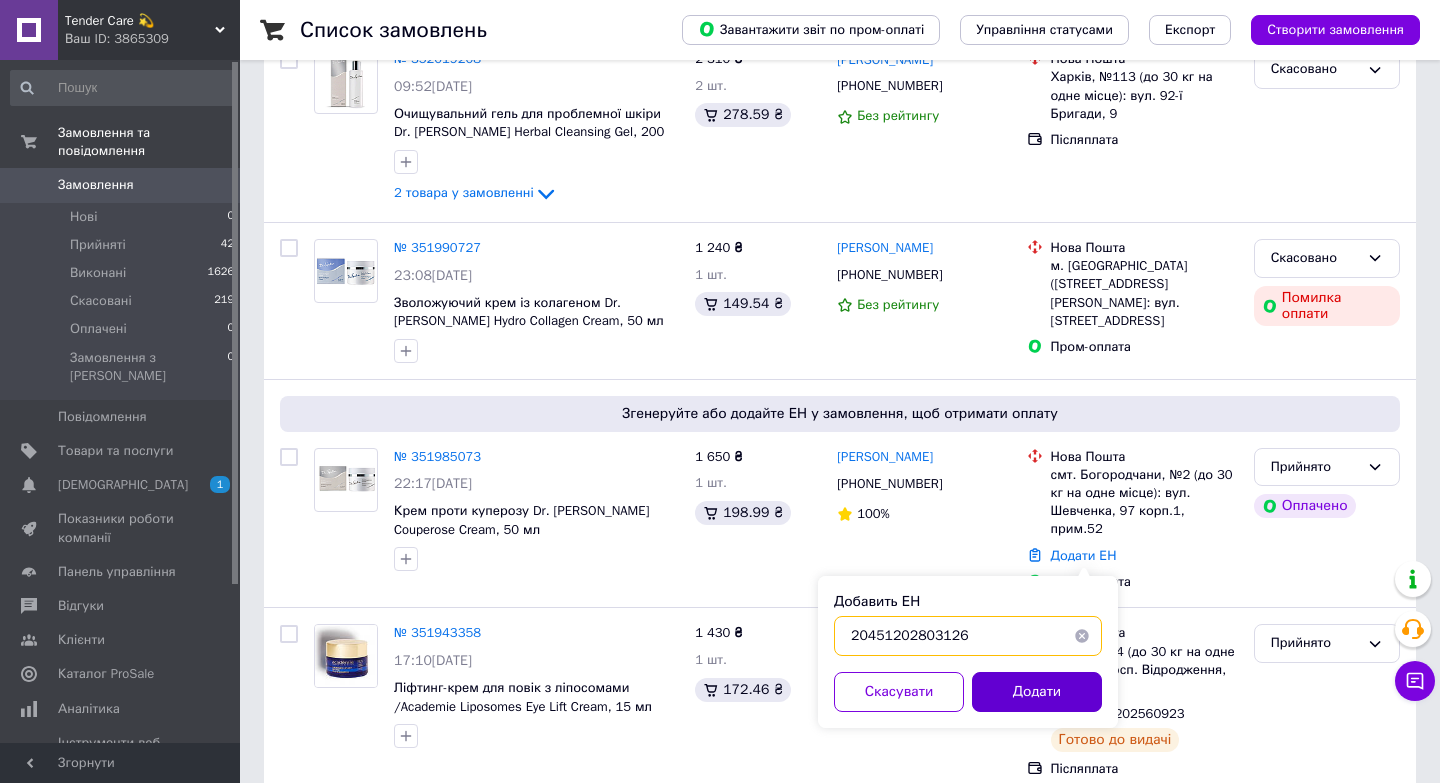 type on "20451202803126" 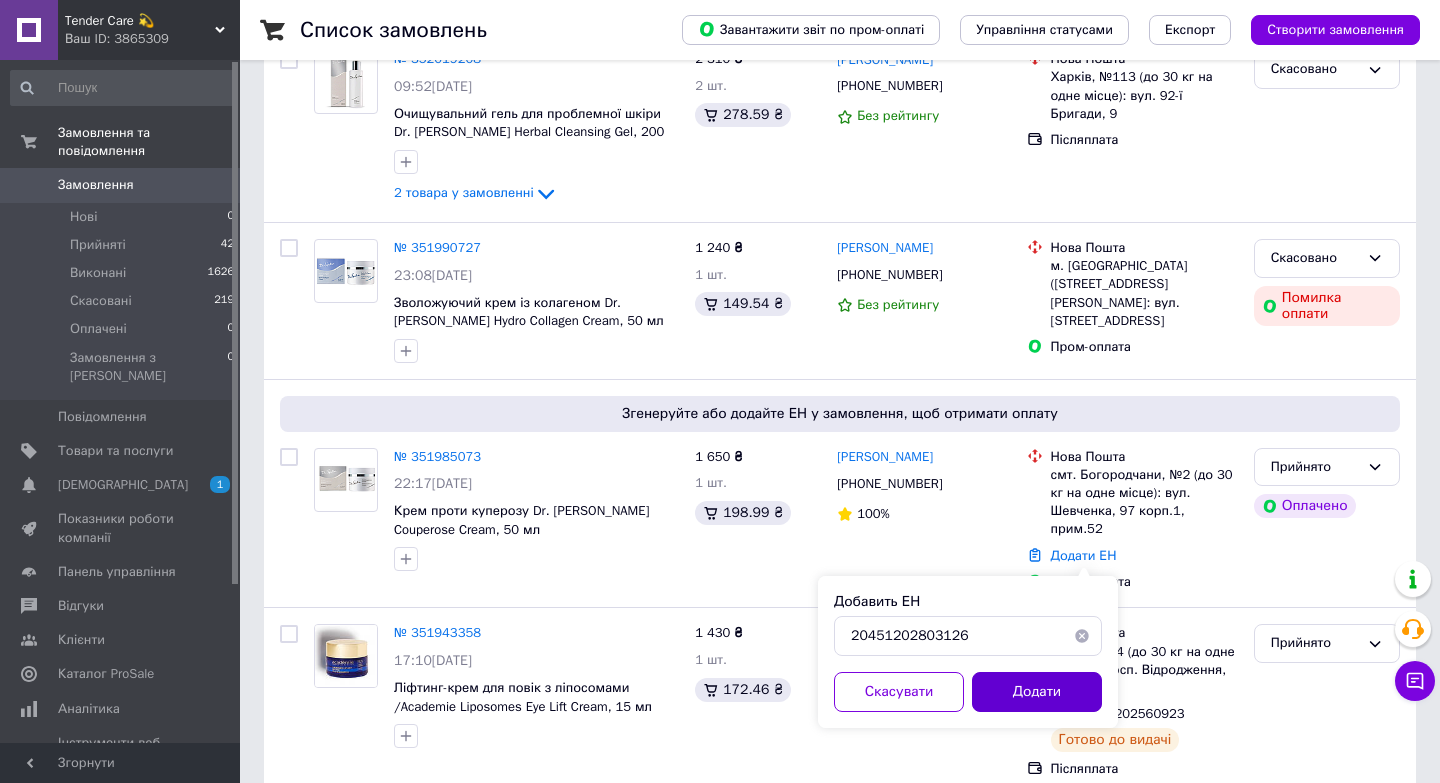 click on "Додати" at bounding box center [1037, 692] 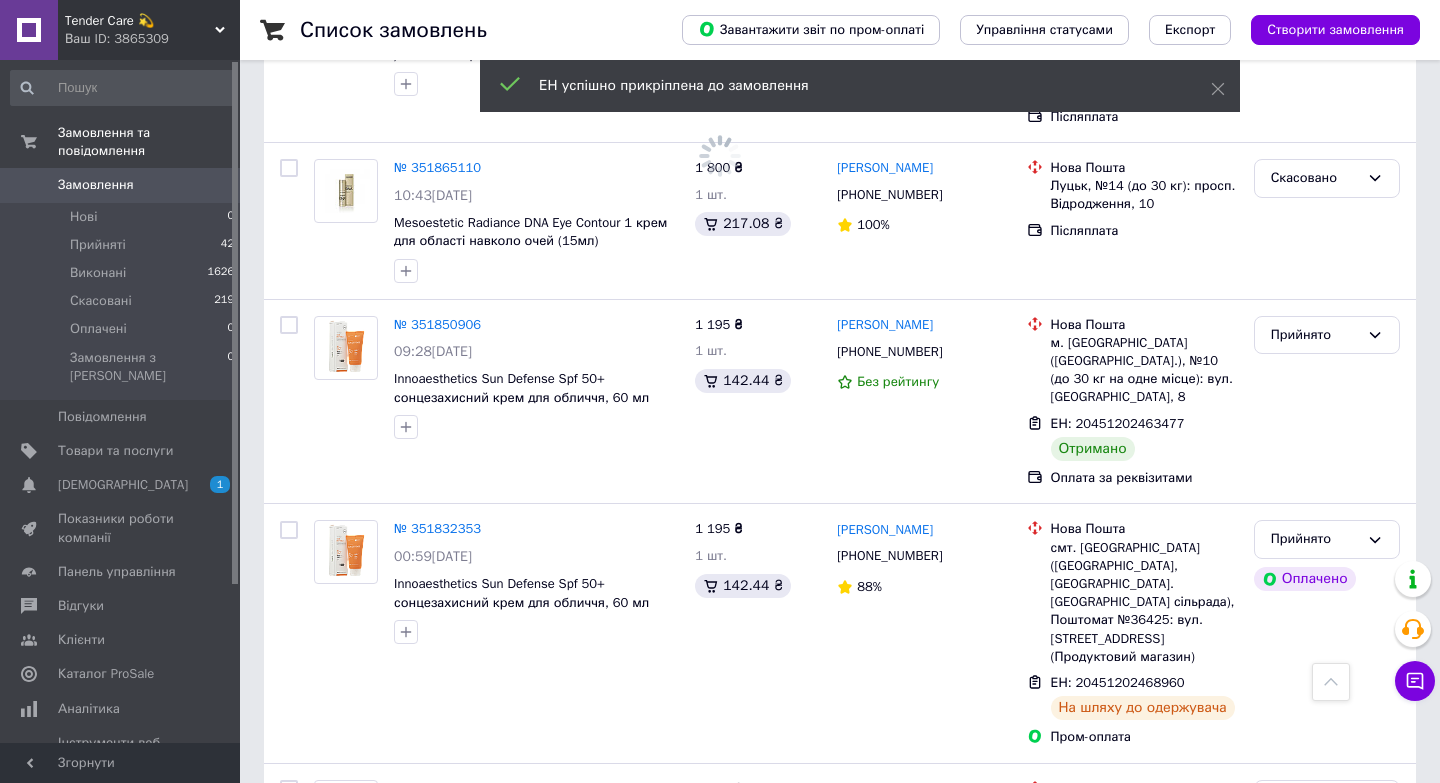 scroll, scrollTop: 1024, scrollLeft: 0, axis: vertical 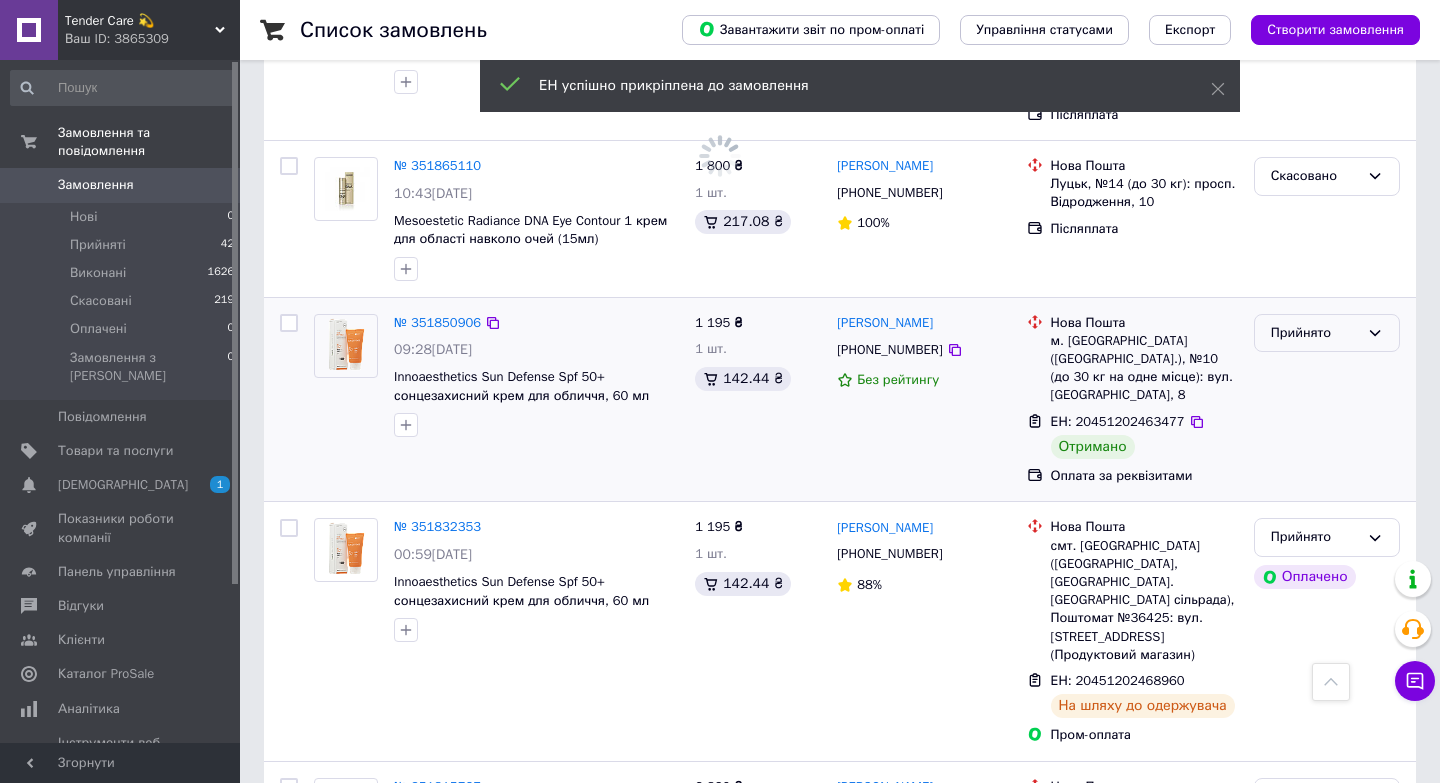 click on "Прийнято" at bounding box center [1327, 333] 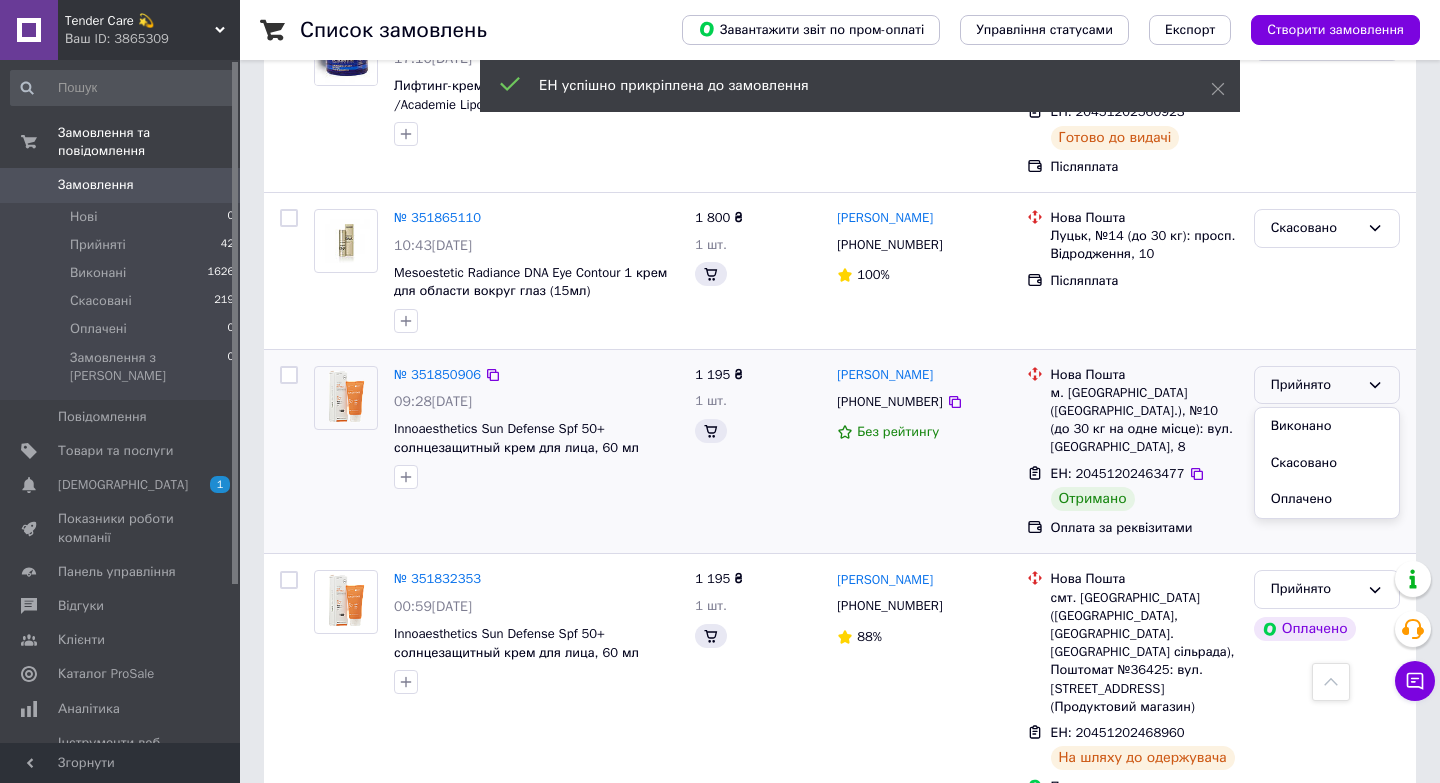 scroll, scrollTop: 1084, scrollLeft: 0, axis: vertical 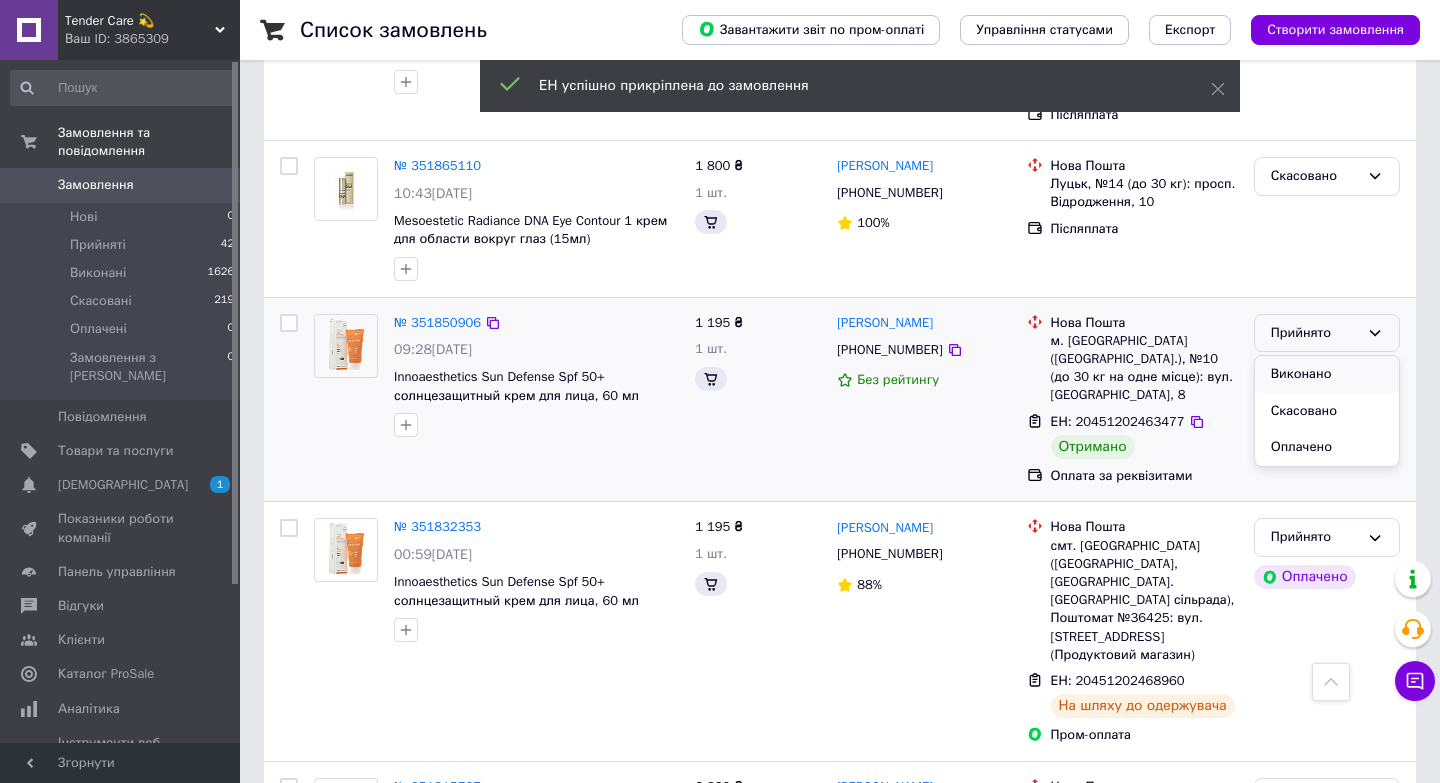 click on "Виконано" at bounding box center (1327, 374) 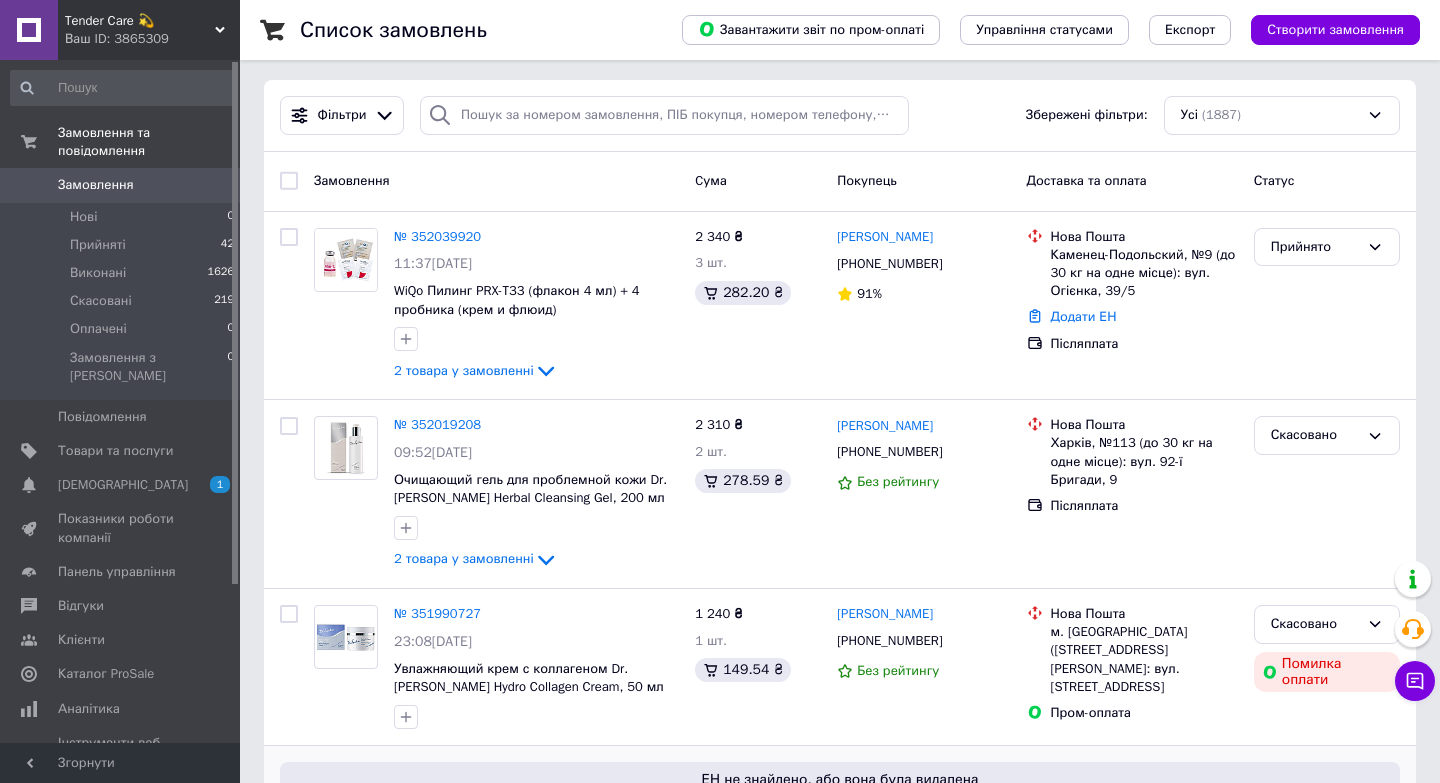 scroll, scrollTop: 6, scrollLeft: 0, axis: vertical 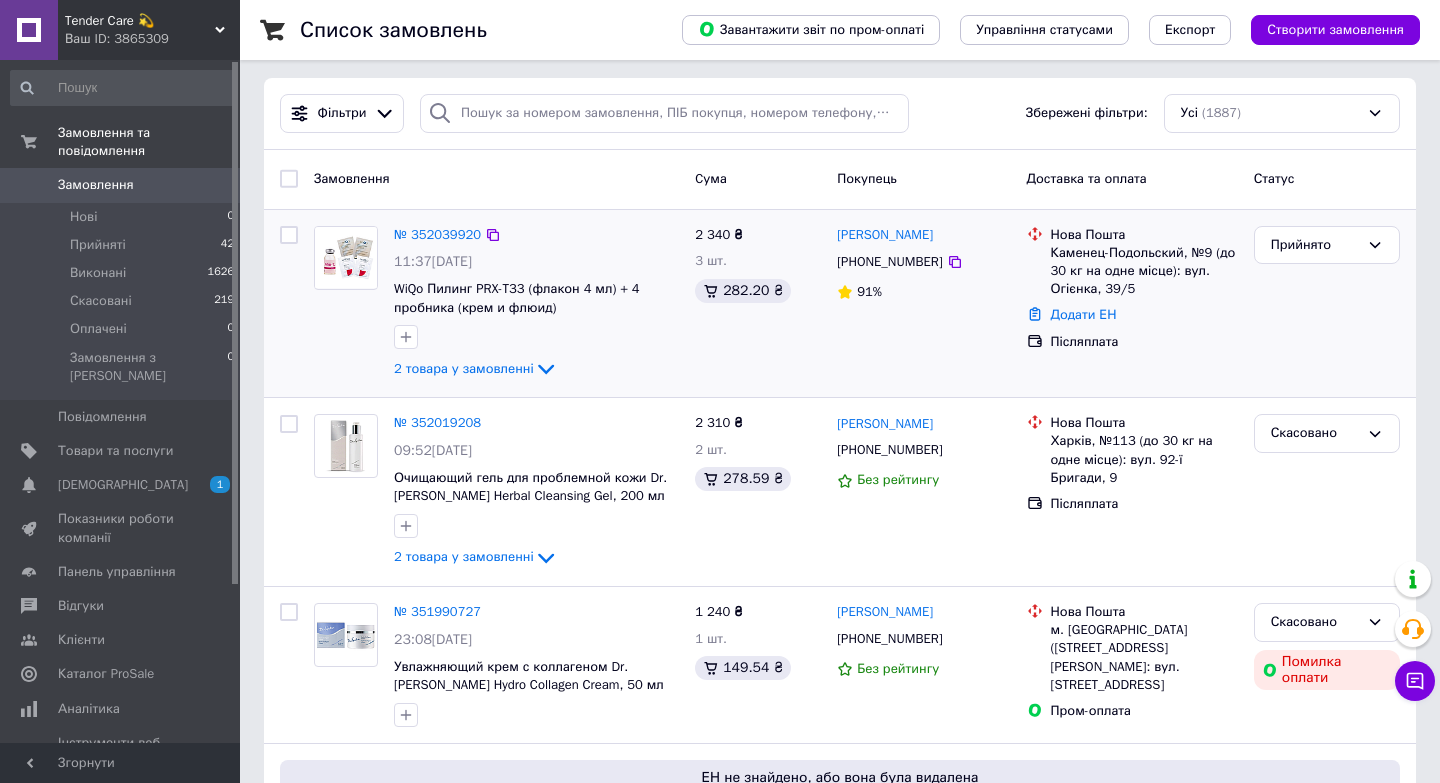 click on "2 товара у замовленні" 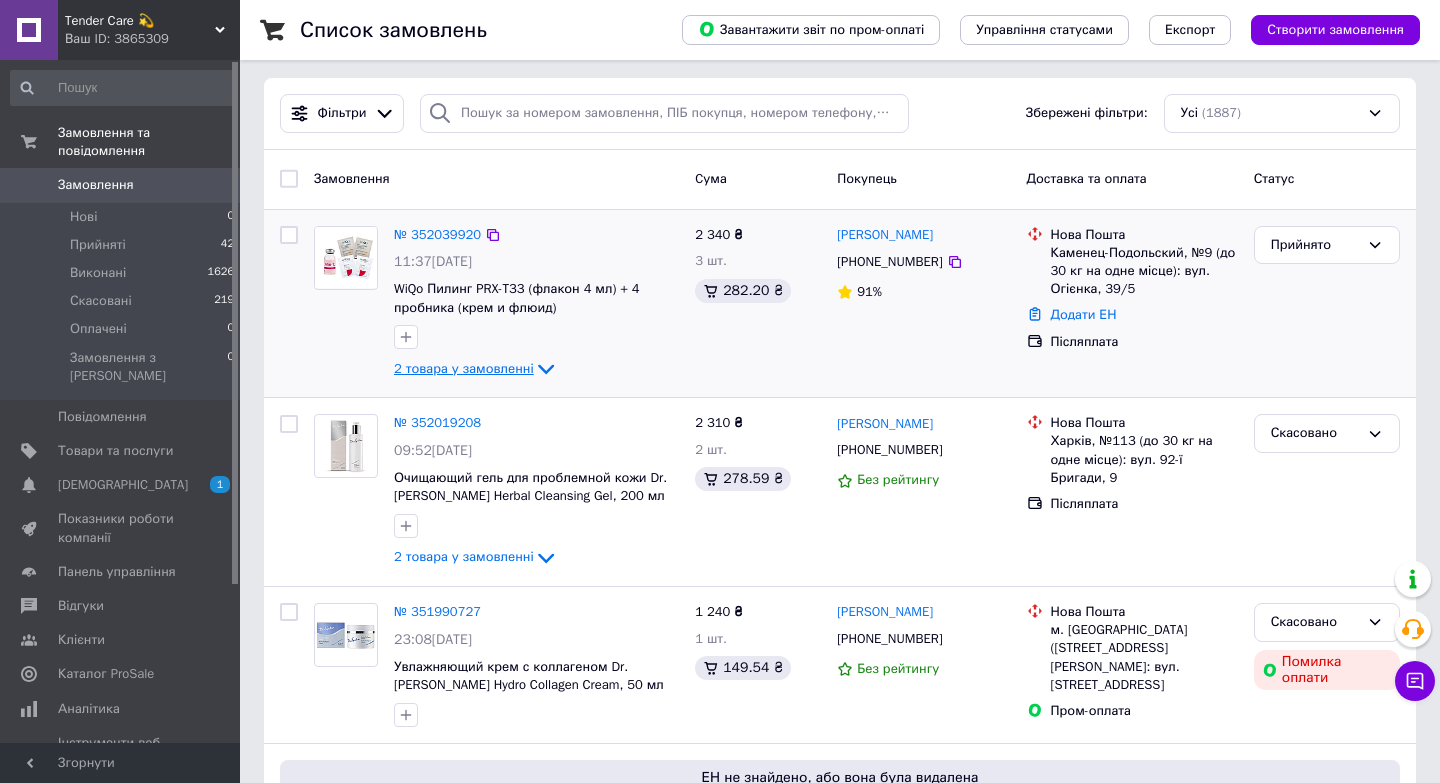 click on "2 товара у замовленні" at bounding box center [464, 368] 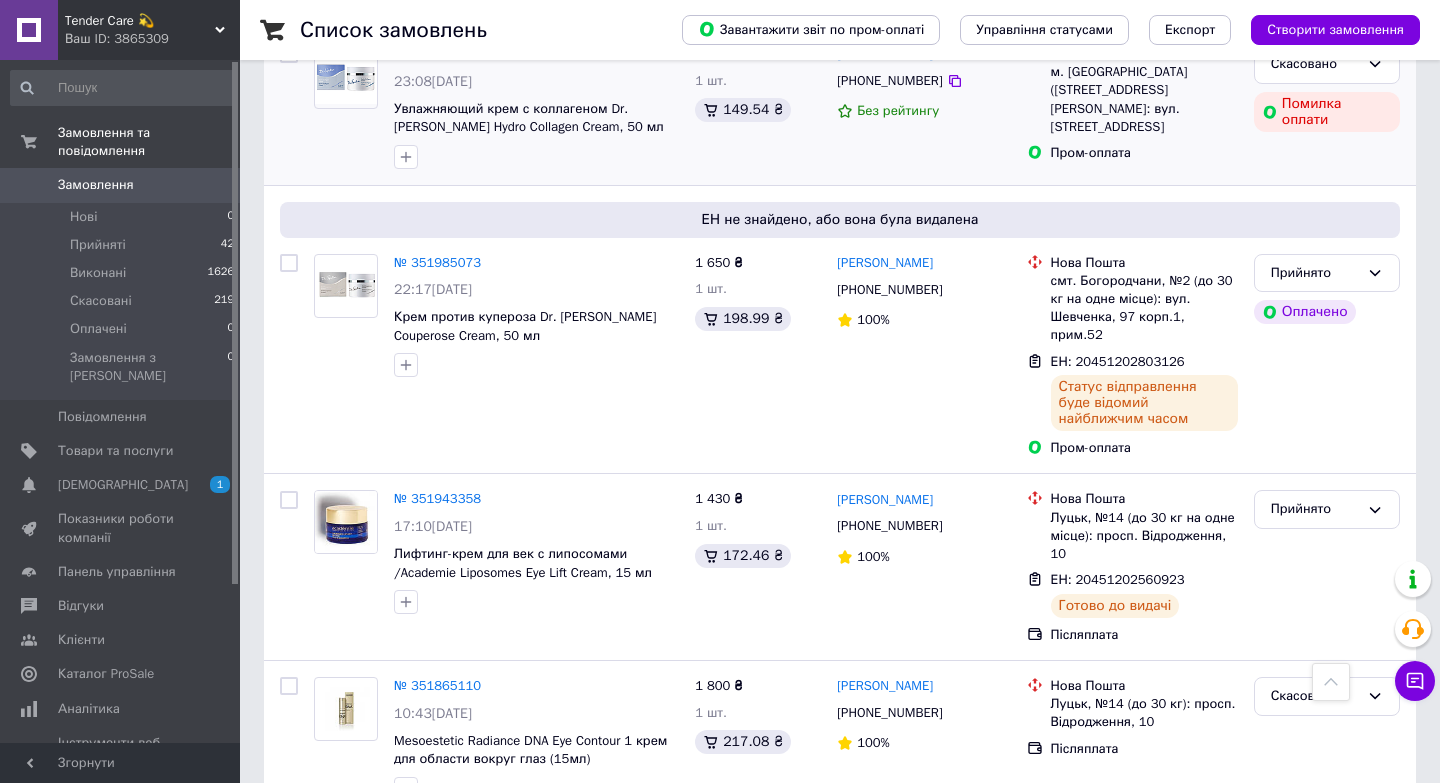 scroll, scrollTop: 0, scrollLeft: 0, axis: both 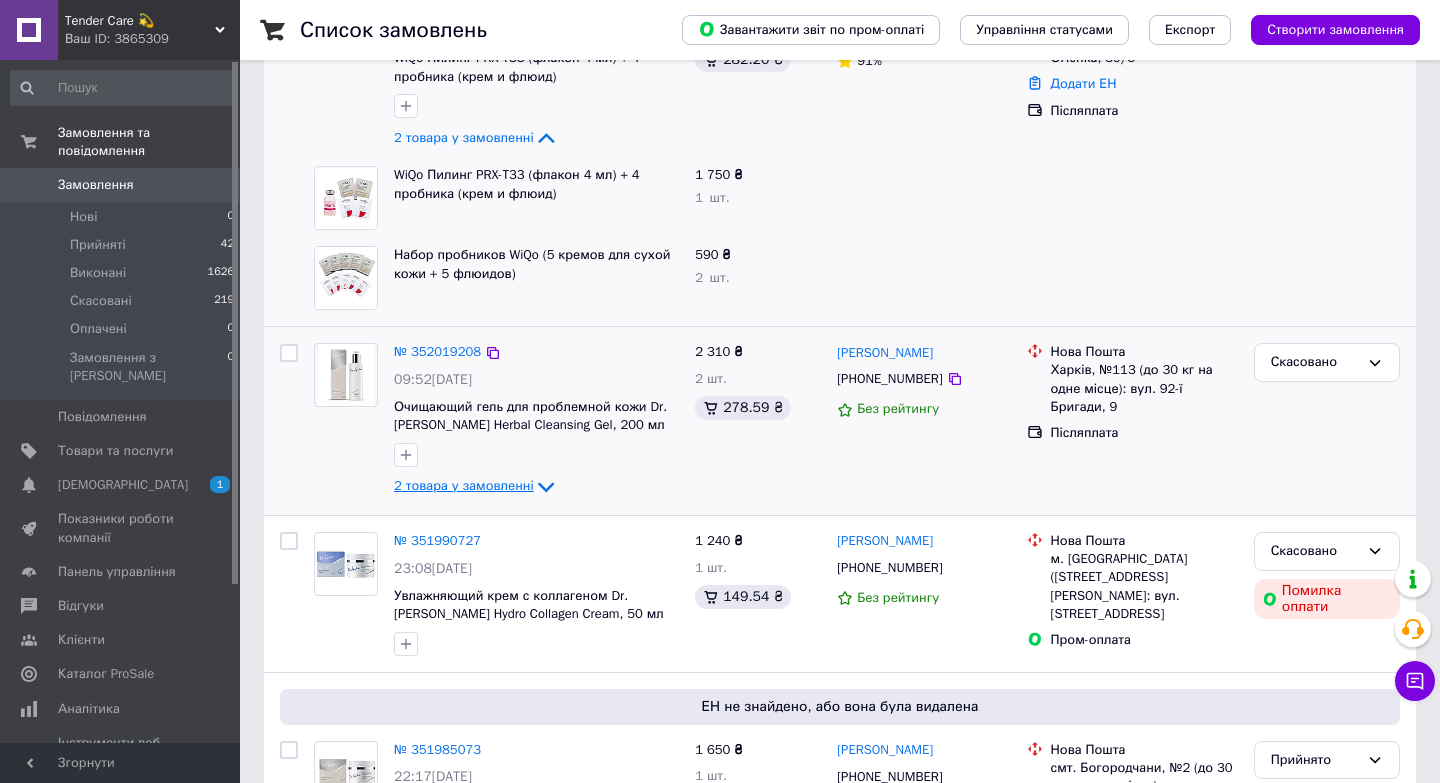 click on "2 товара у замовленні" at bounding box center [464, 486] 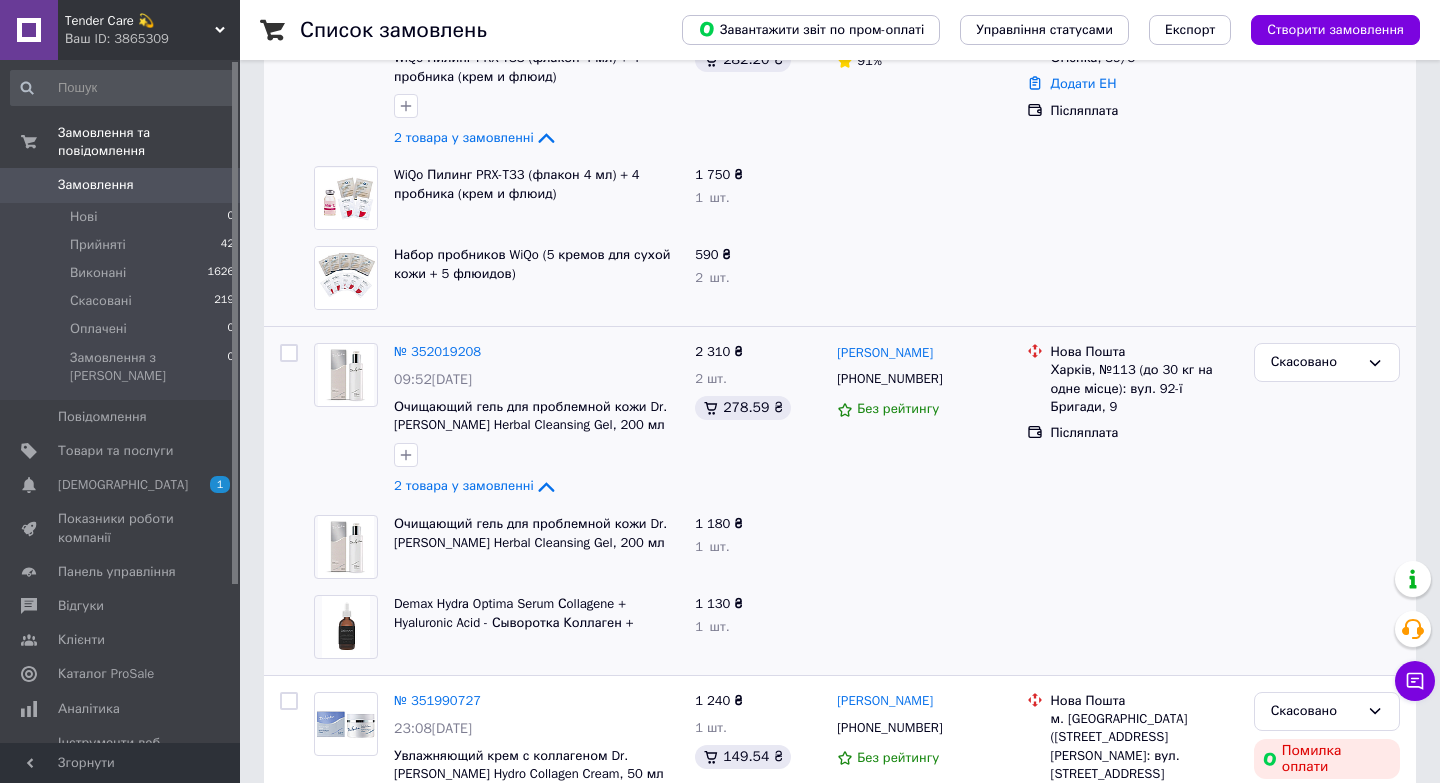 scroll, scrollTop: 0, scrollLeft: 0, axis: both 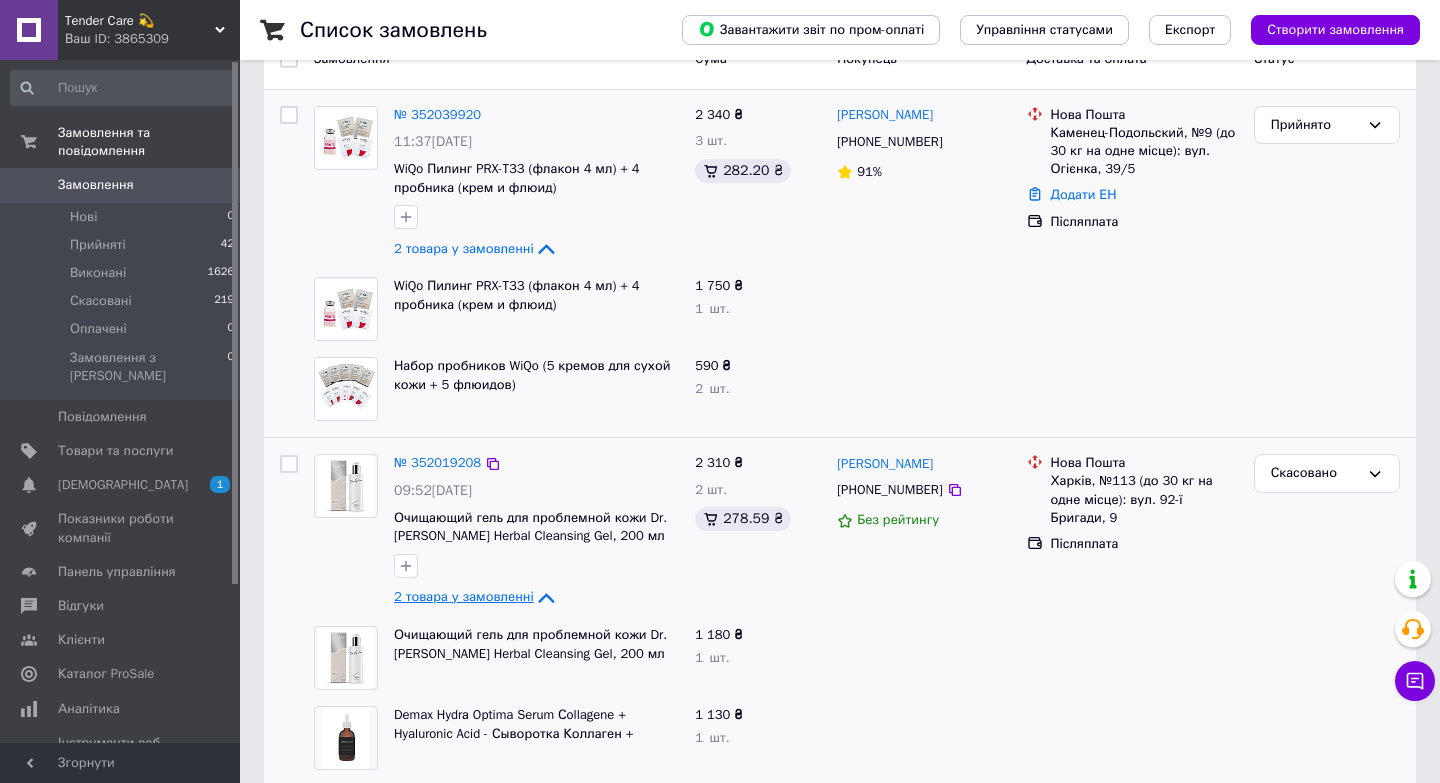 click on "2 товара у замовленні" at bounding box center [464, 597] 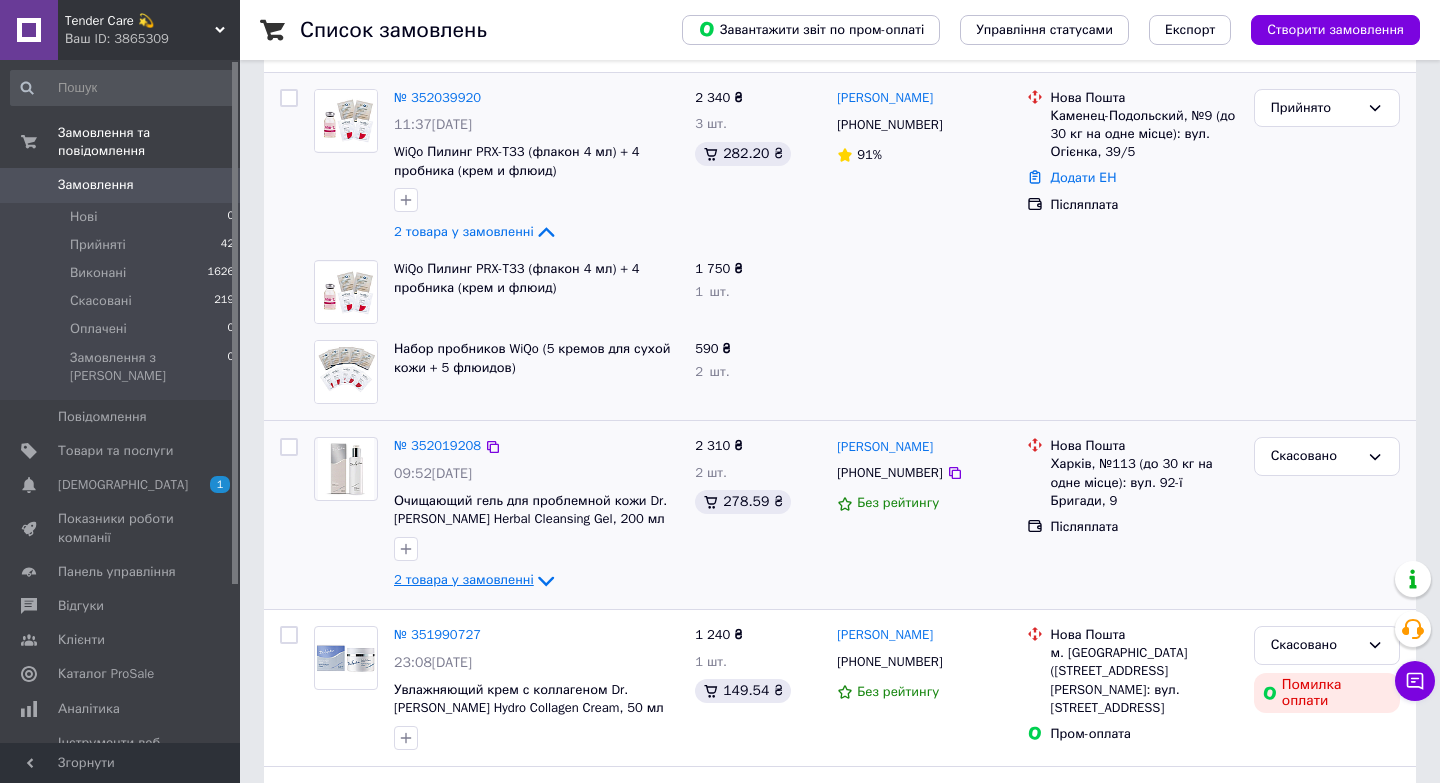 scroll, scrollTop: 7, scrollLeft: 0, axis: vertical 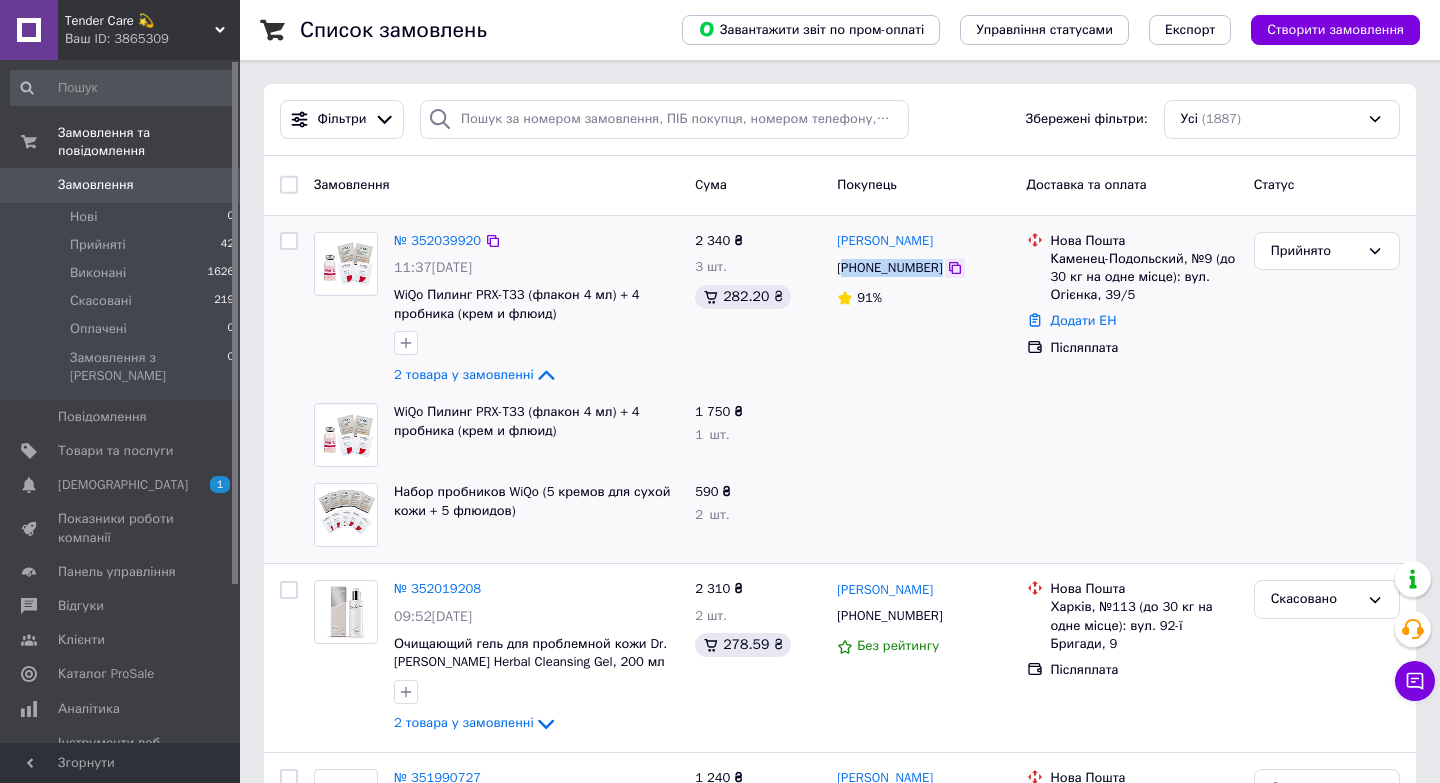 drag, startPoint x: 848, startPoint y: 269, endPoint x: 941, endPoint y: 270, distance: 93.00538 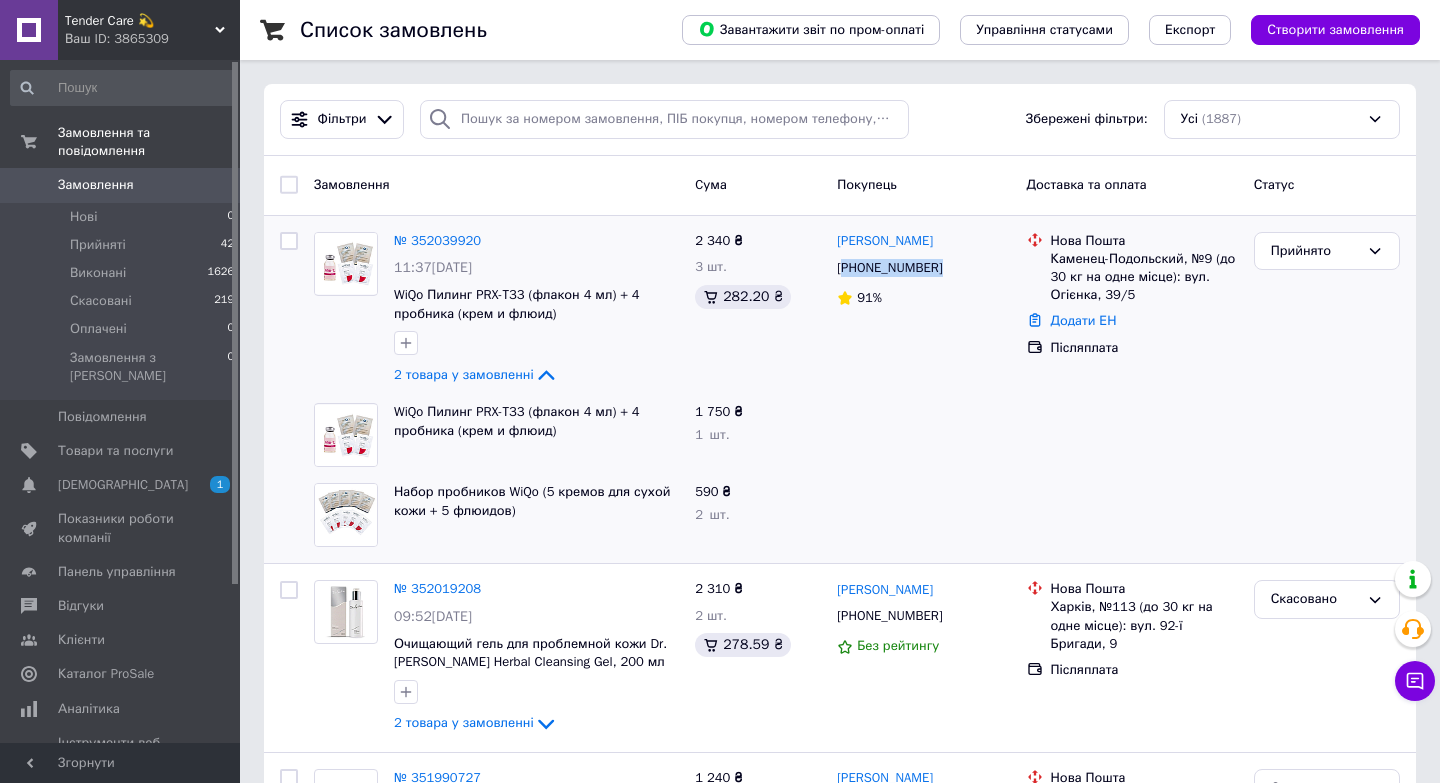click at bounding box center [923, 435] 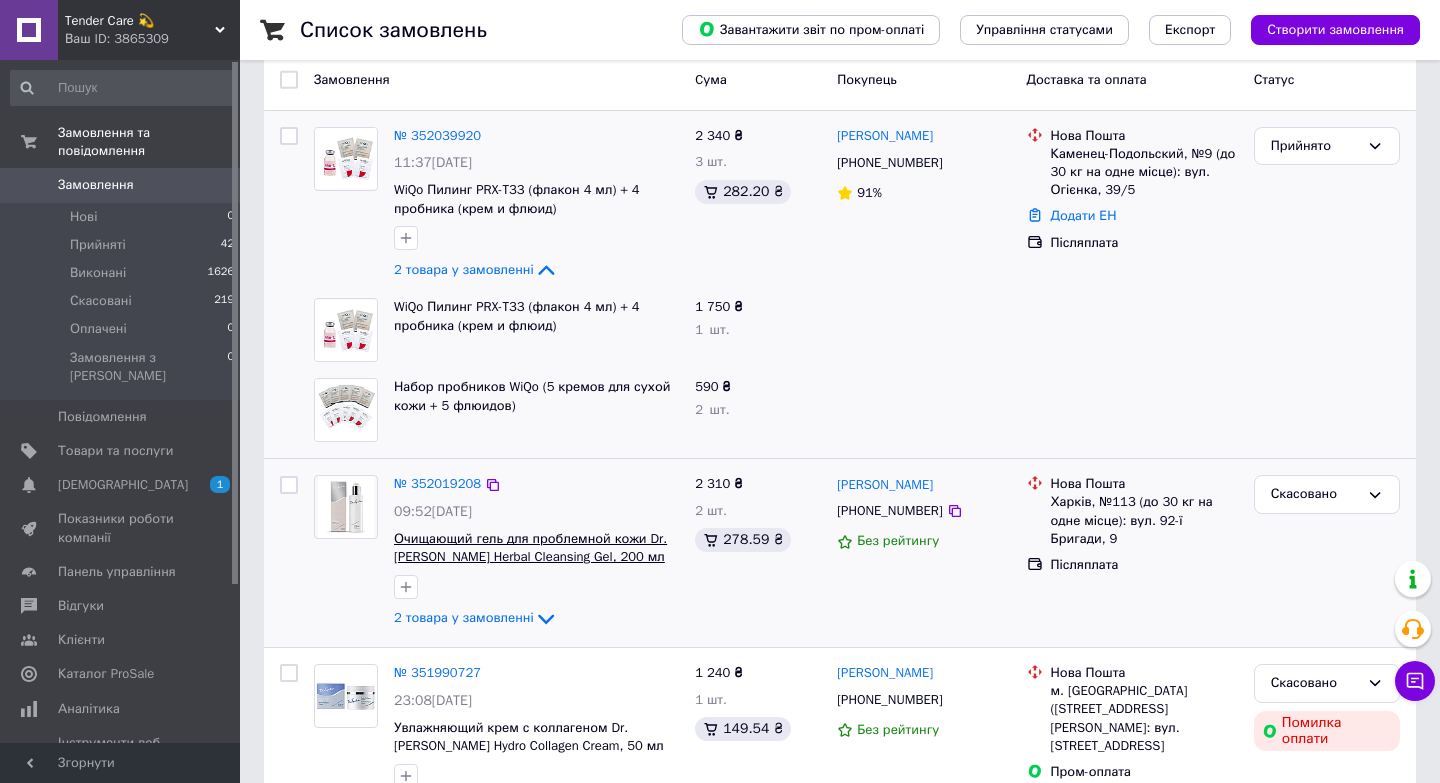 scroll, scrollTop: 0, scrollLeft: 0, axis: both 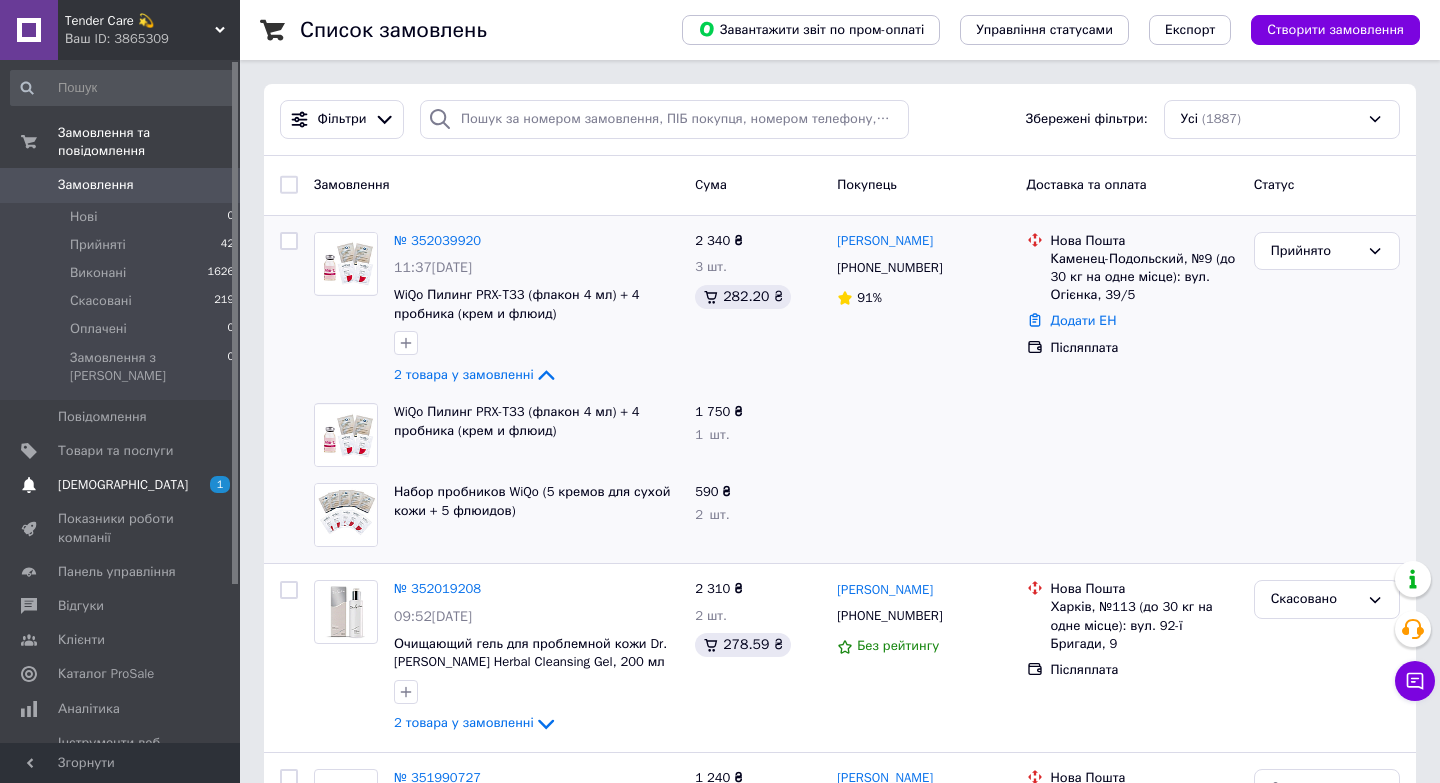 click on "[DEMOGRAPHIC_DATA] 1 0" at bounding box center (123, 485) 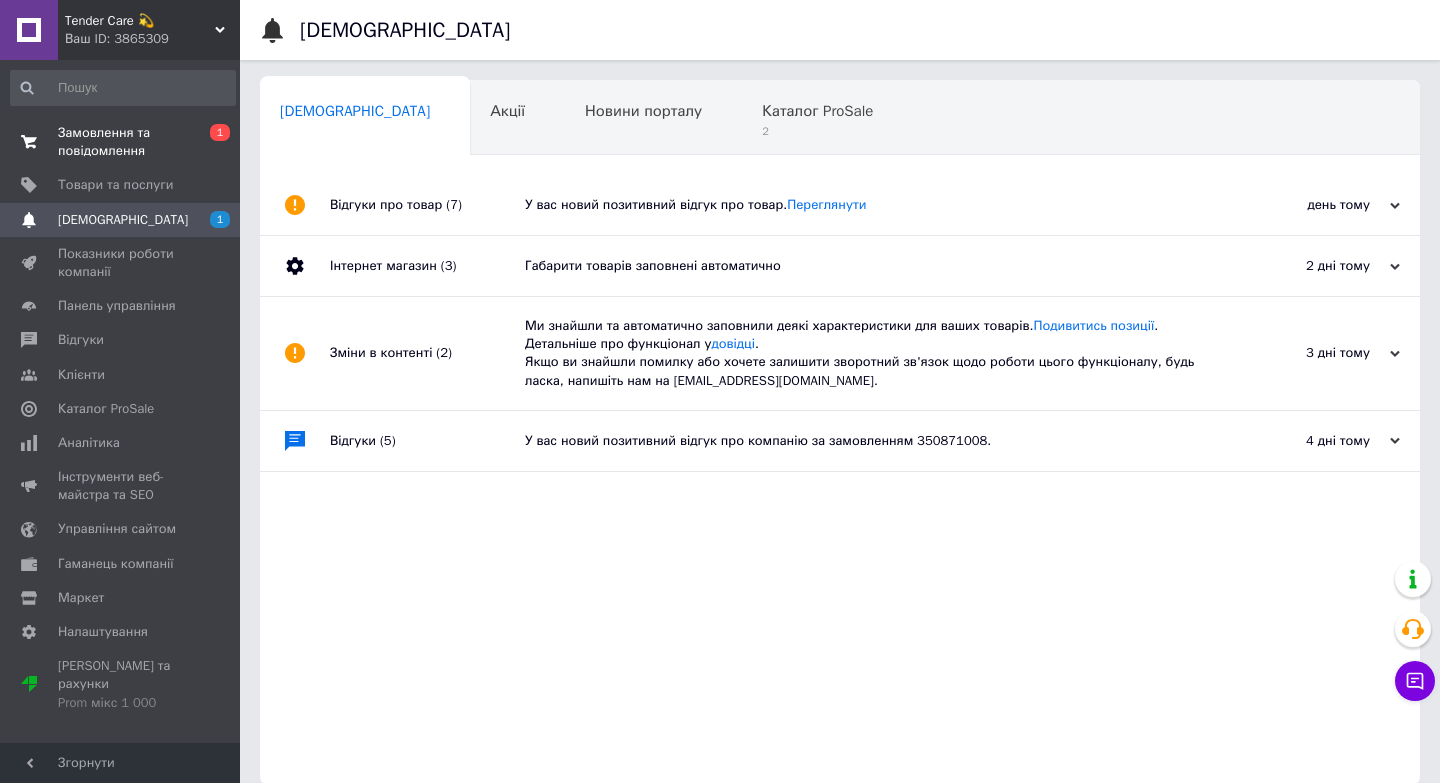 click on "Замовлення та повідомлення" at bounding box center [121, 142] 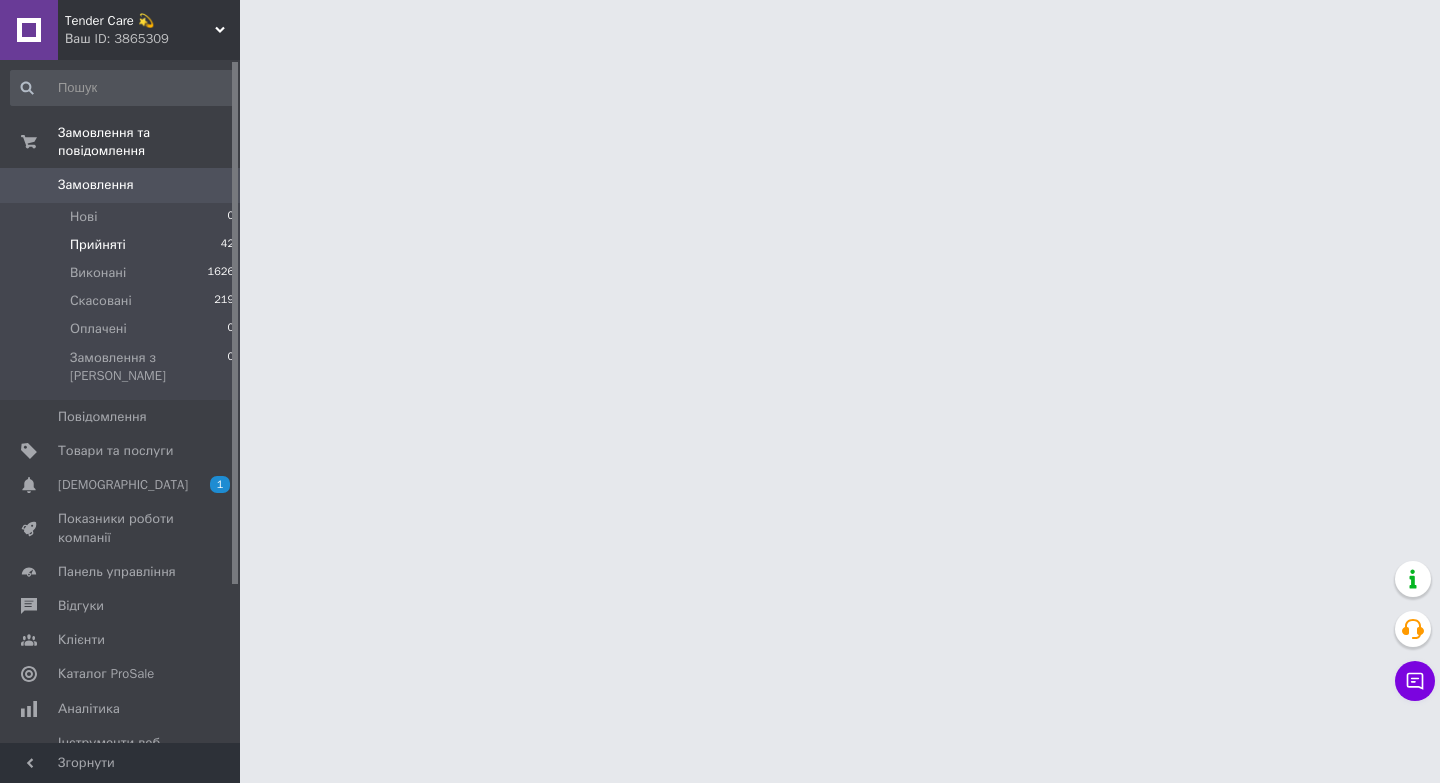 click on "Прийняті 42" at bounding box center [123, 245] 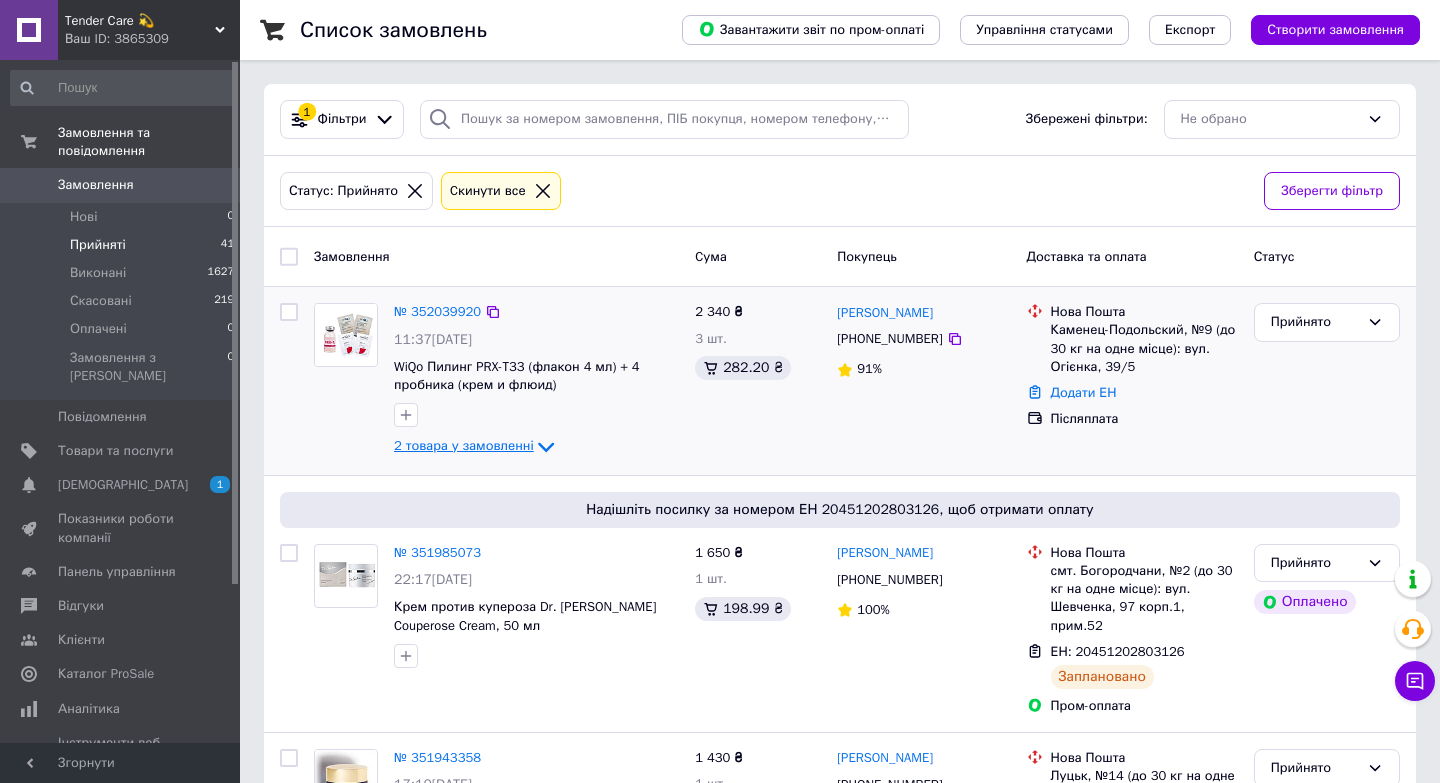 click on "2 товара у замовленні" at bounding box center [464, 446] 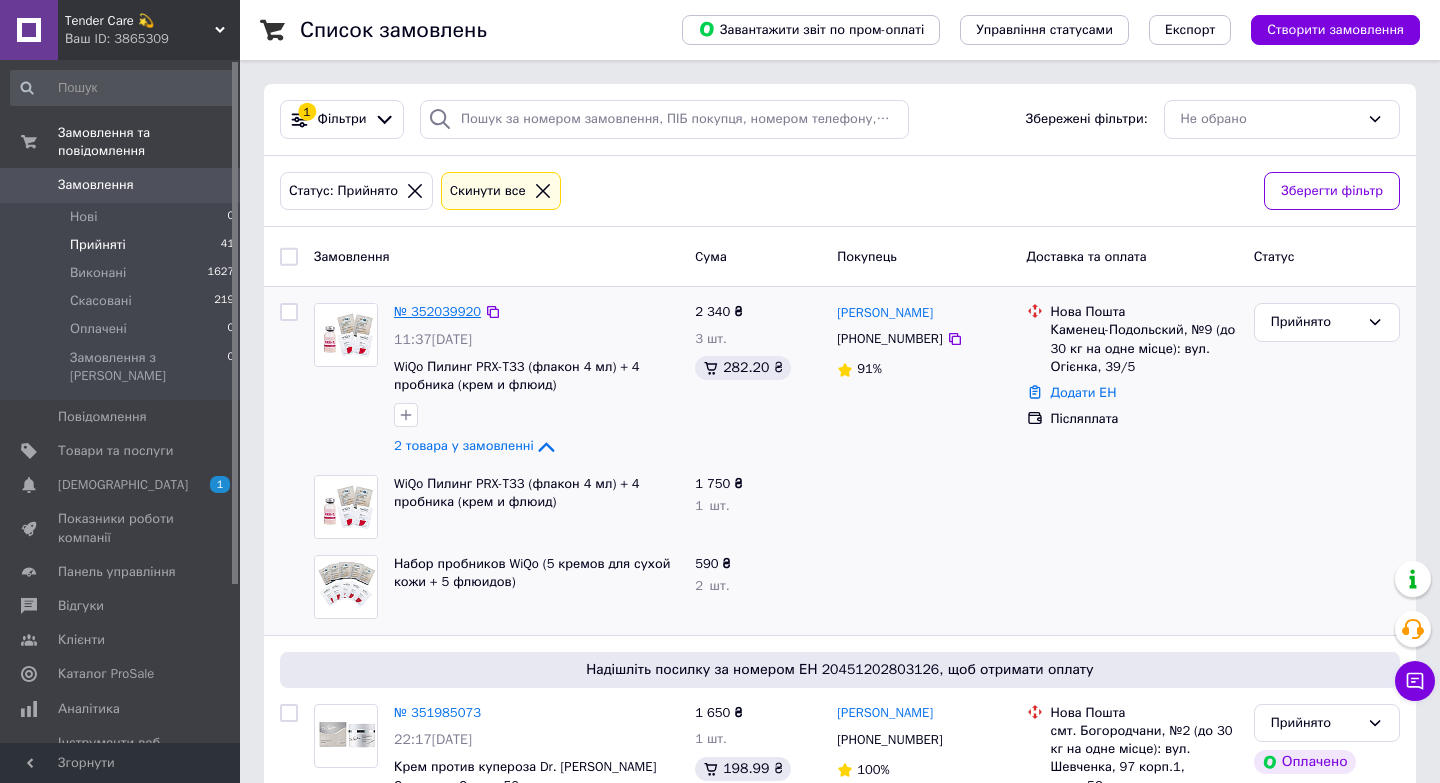 click on "№ 352039920" at bounding box center (437, 311) 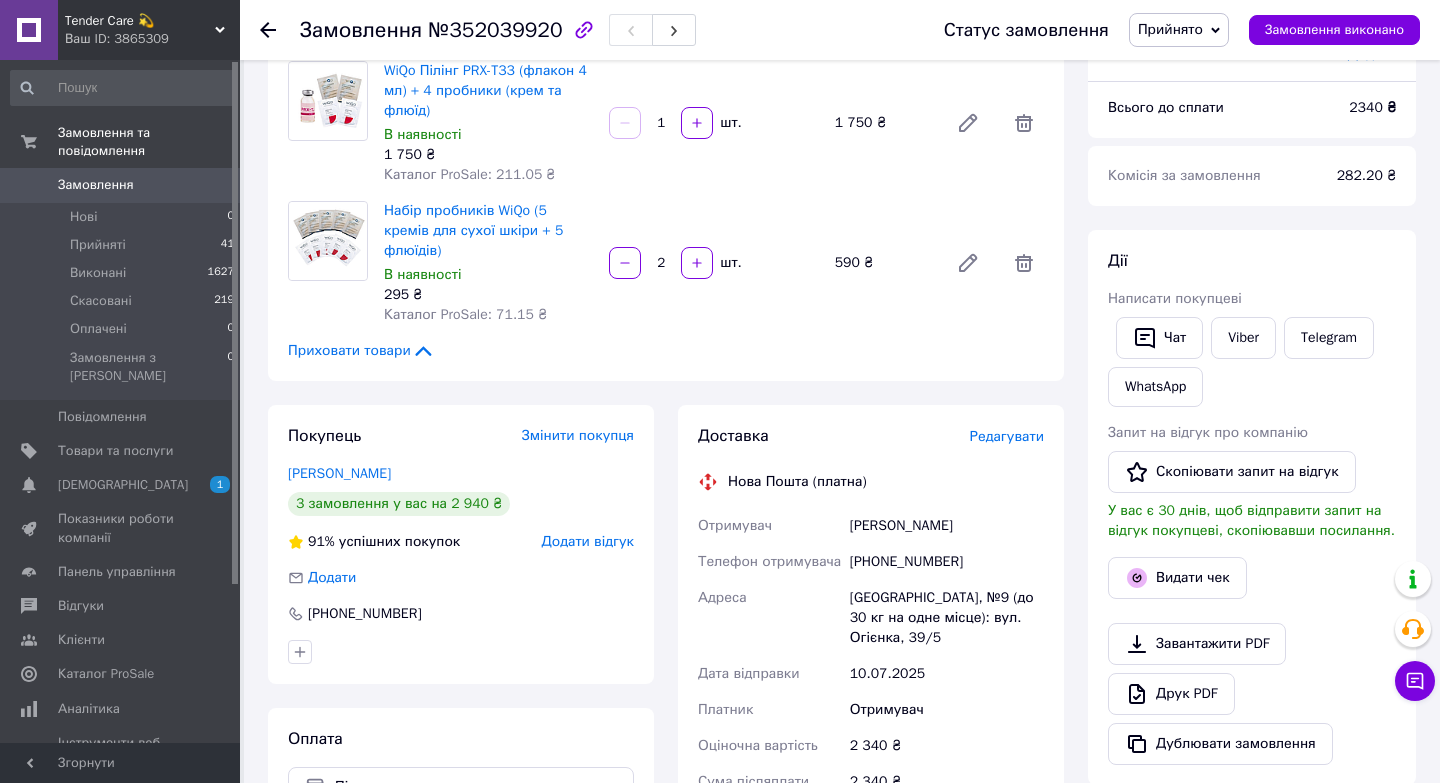 scroll, scrollTop: 171, scrollLeft: 0, axis: vertical 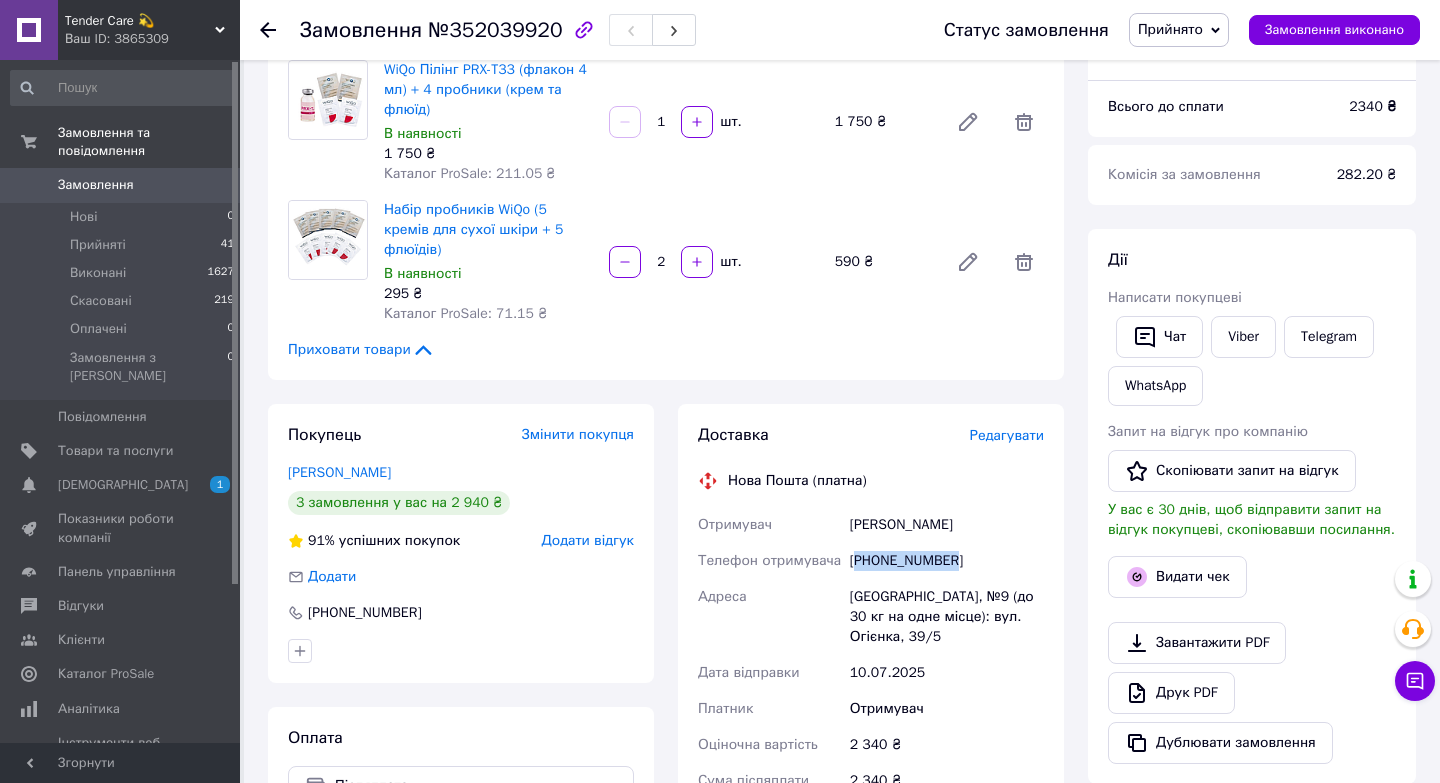 drag, startPoint x: 857, startPoint y: 558, endPoint x: 1062, endPoint y: 558, distance: 205 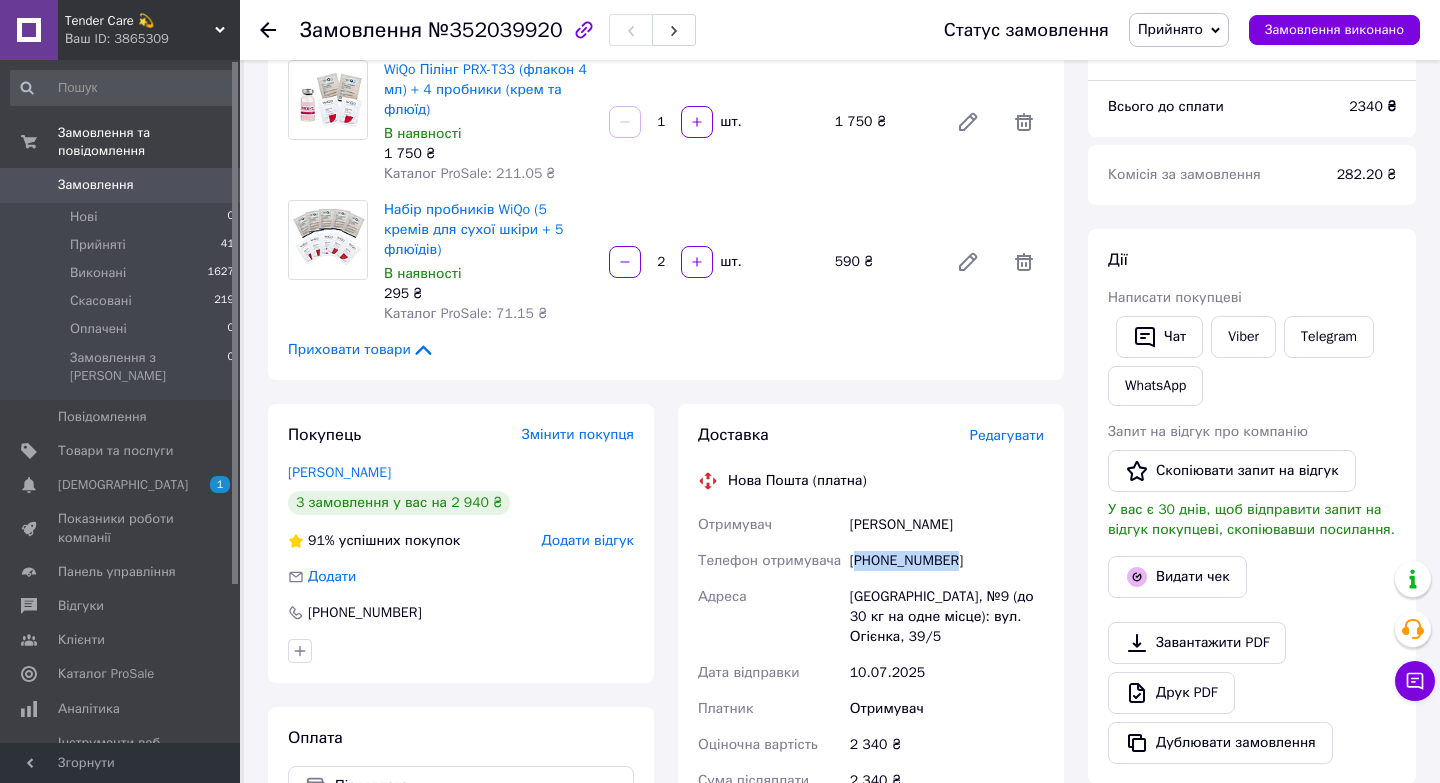 scroll, scrollTop: 0, scrollLeft: 0, axis: both 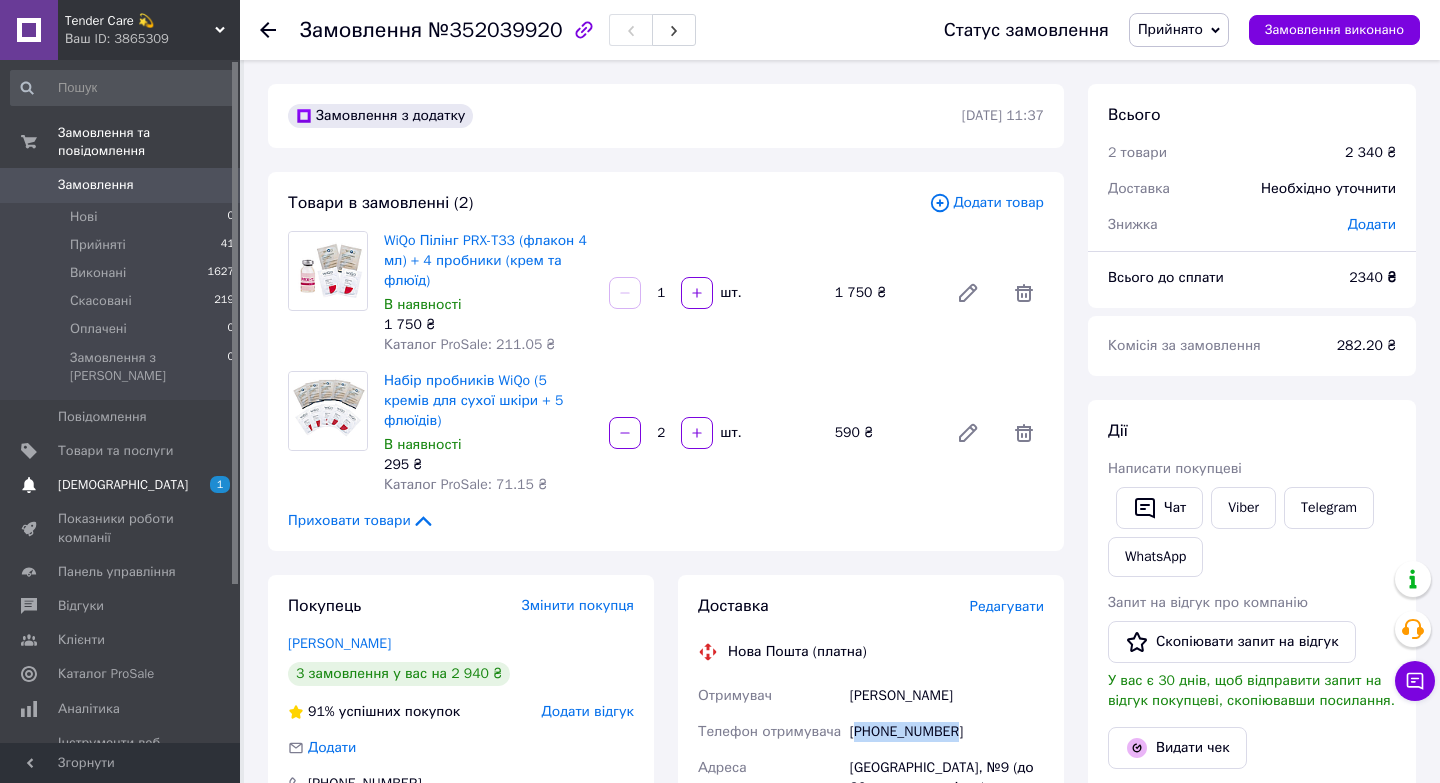 click on "1 0" at bounding box center [212, 485] 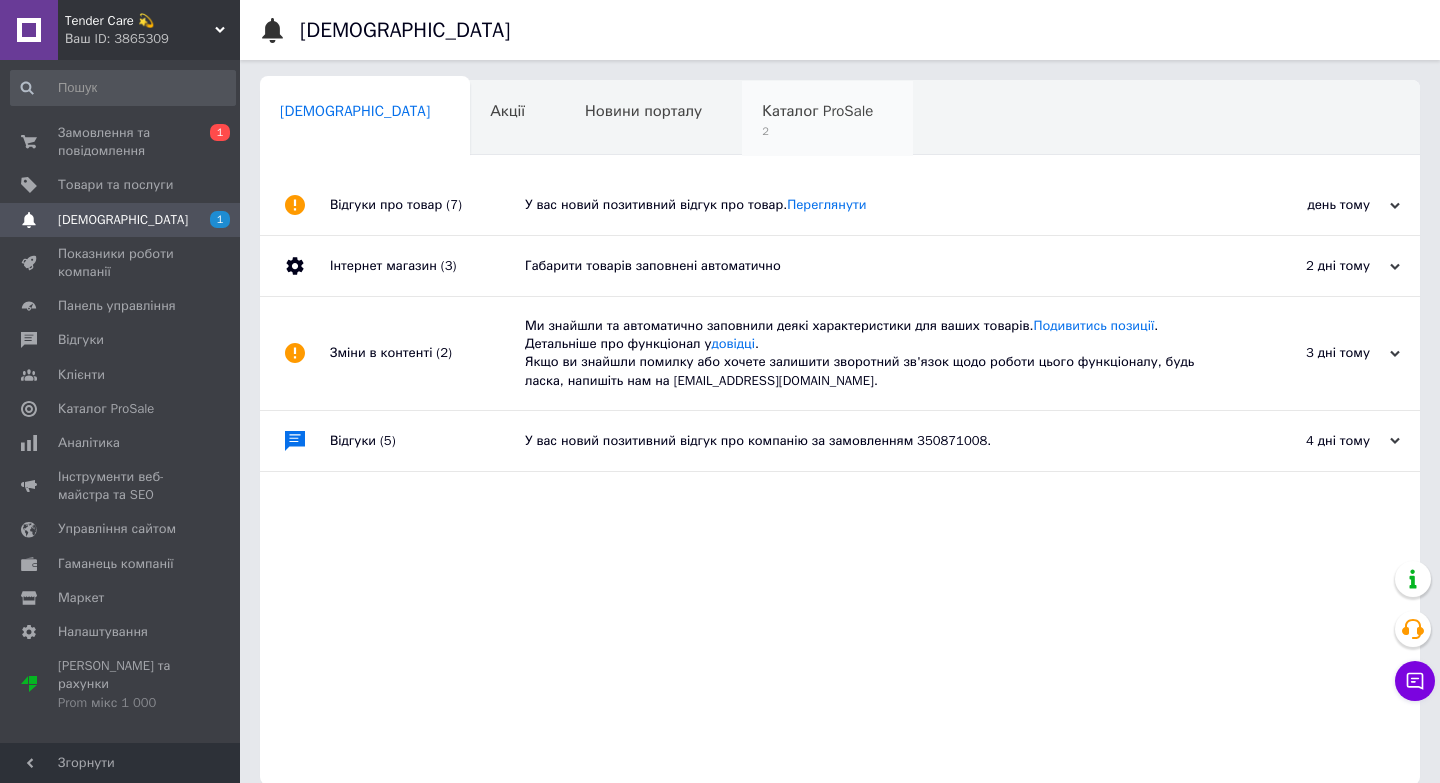 click on "2" at bounding box center [817, 131] 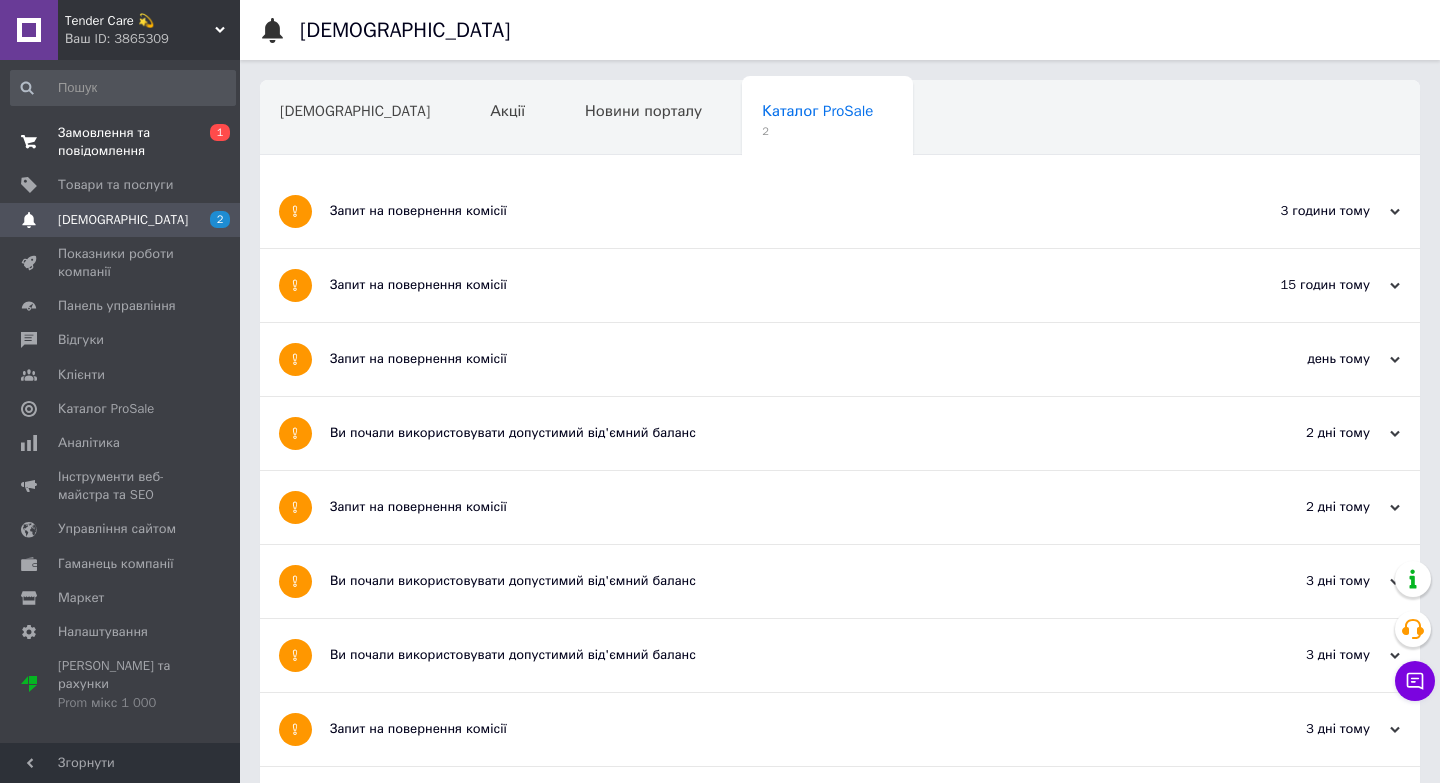 click on "Замовлення та повідомлення" at bounding box center (121, 142) 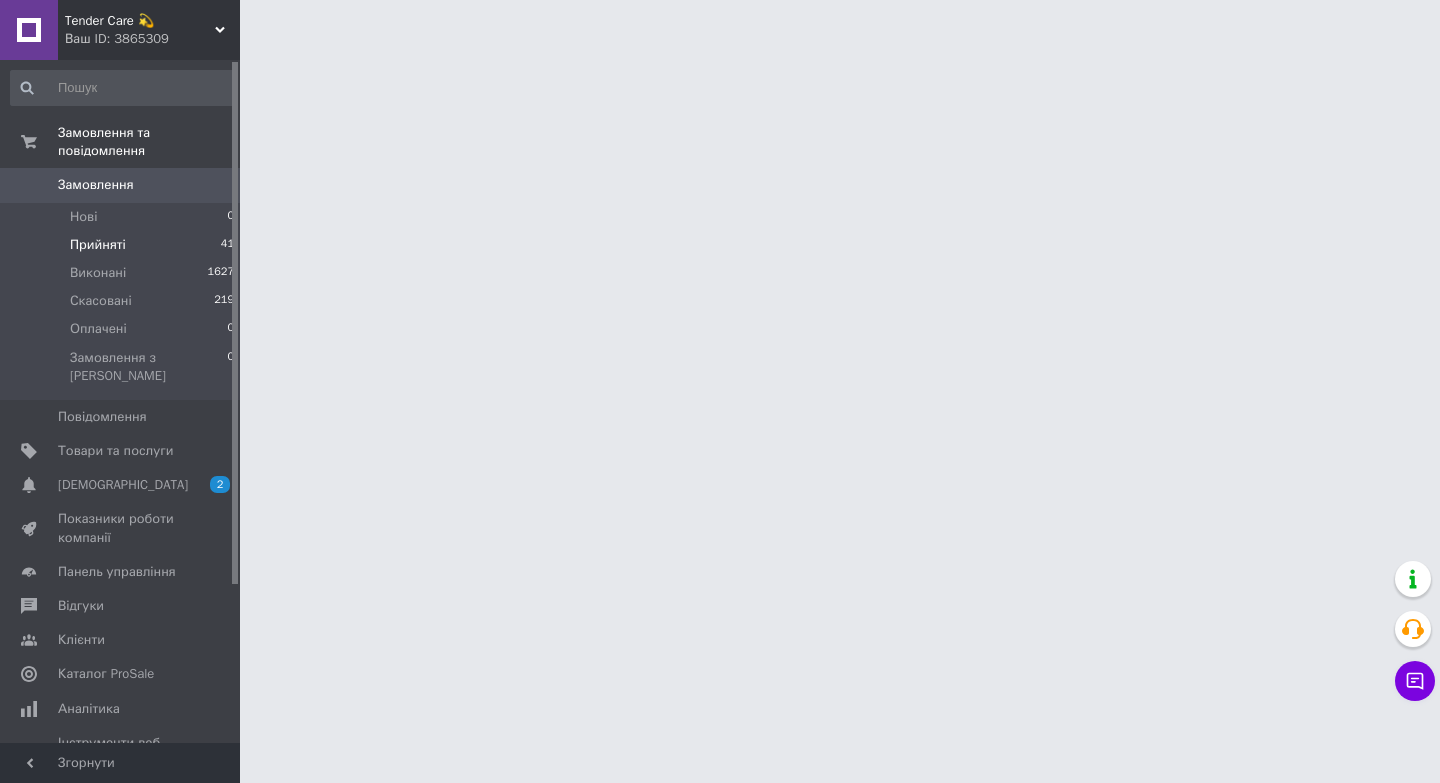click on "Прийняті 41" at bounding box center (123, 245) 